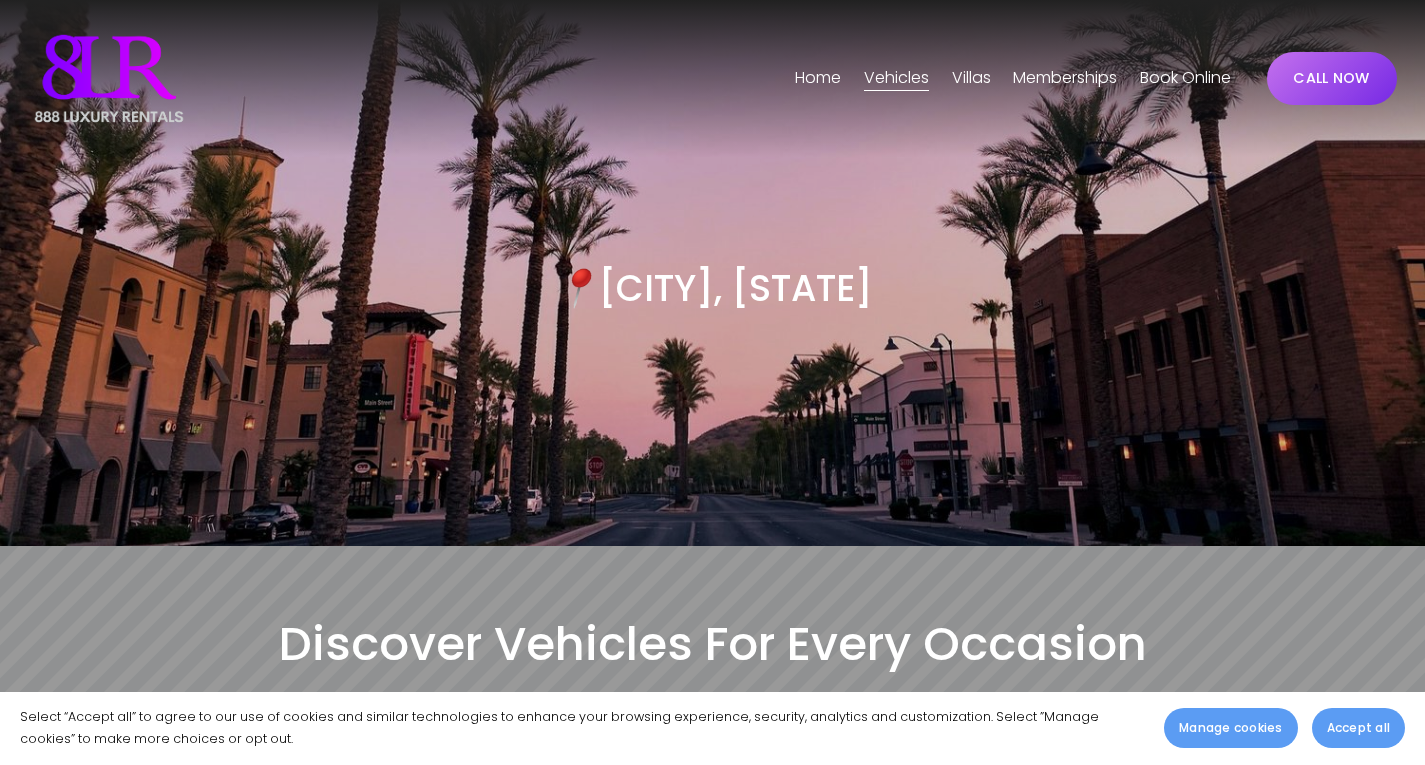 scroll, scrollTop: 0, scrollLeft: 0, axis: both 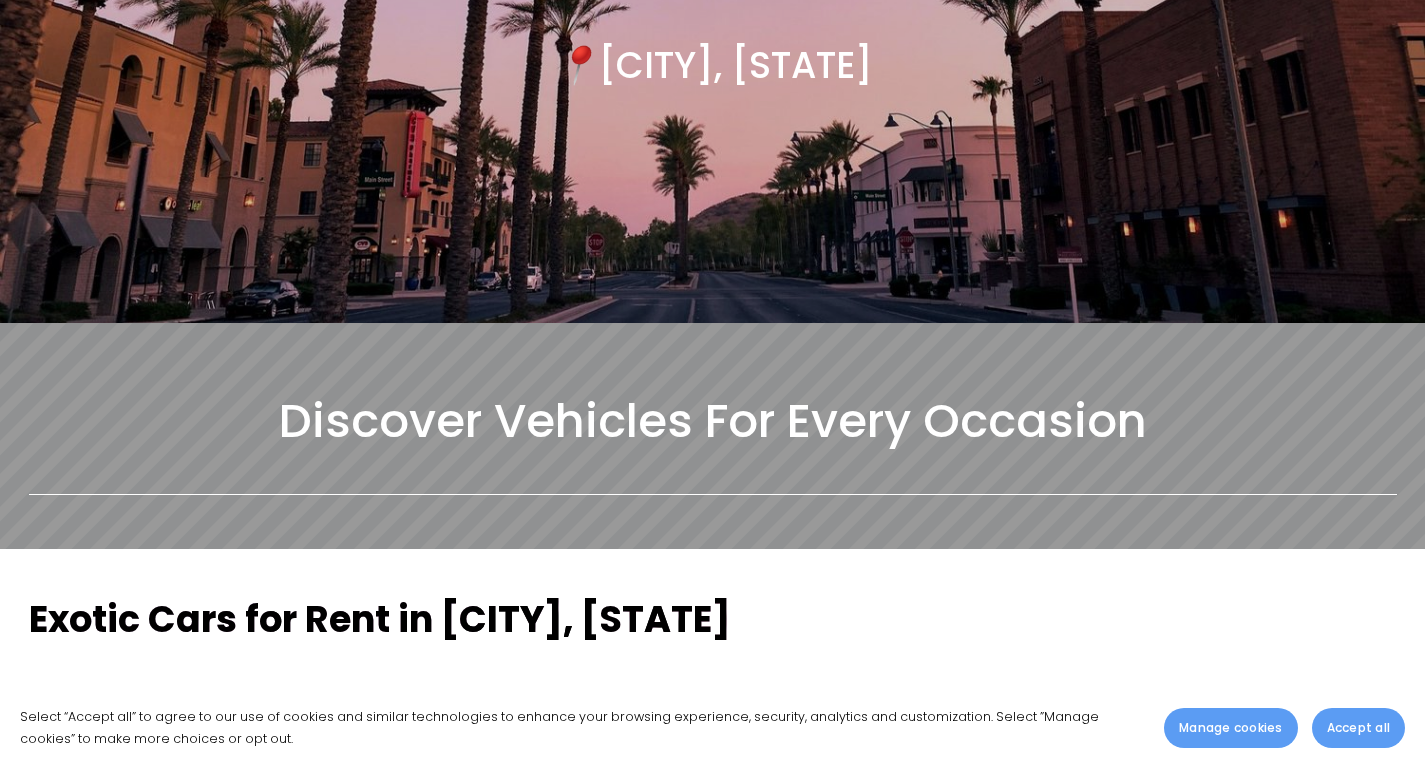 click on "Accept all" at bounding box center (1358, 728) 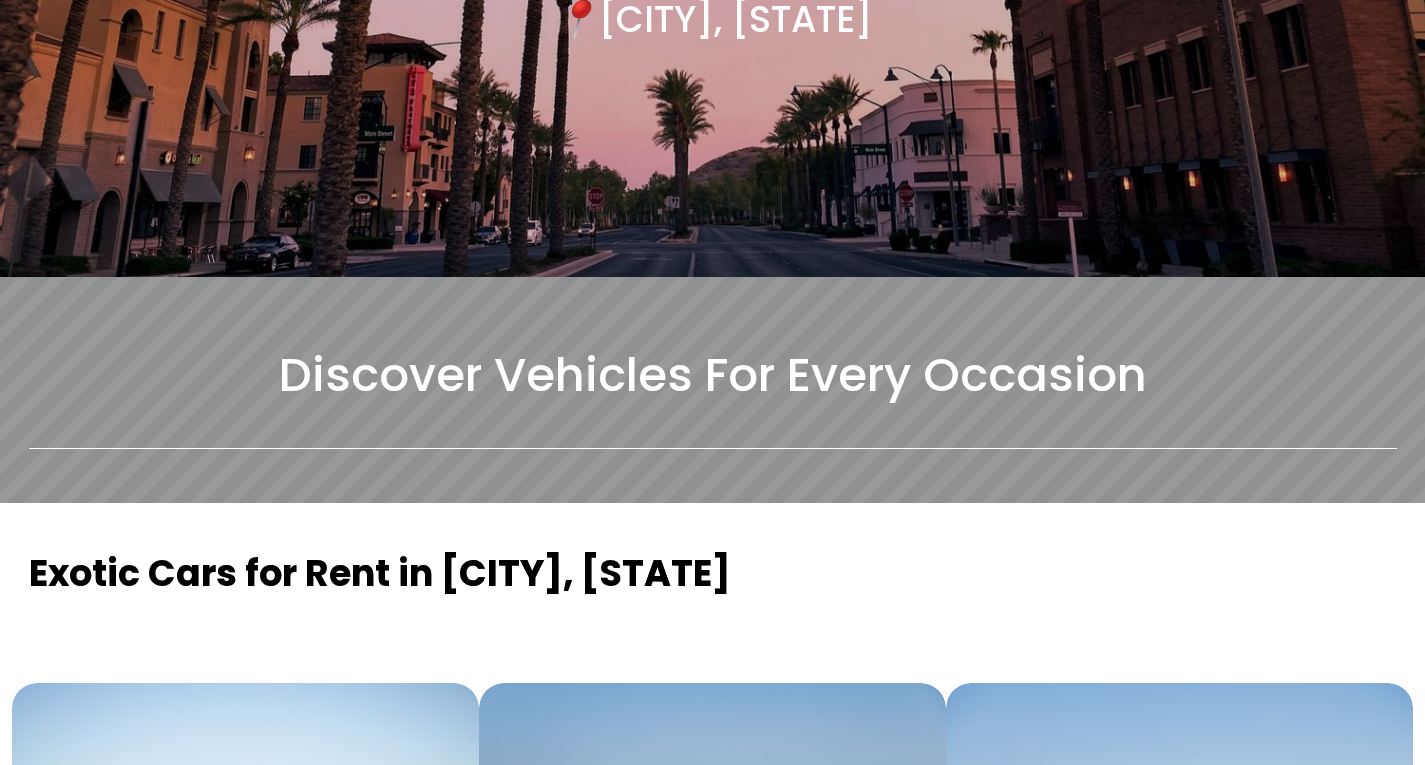 scroll, scrollTop: 0, scrollLeft: 0, axis: both 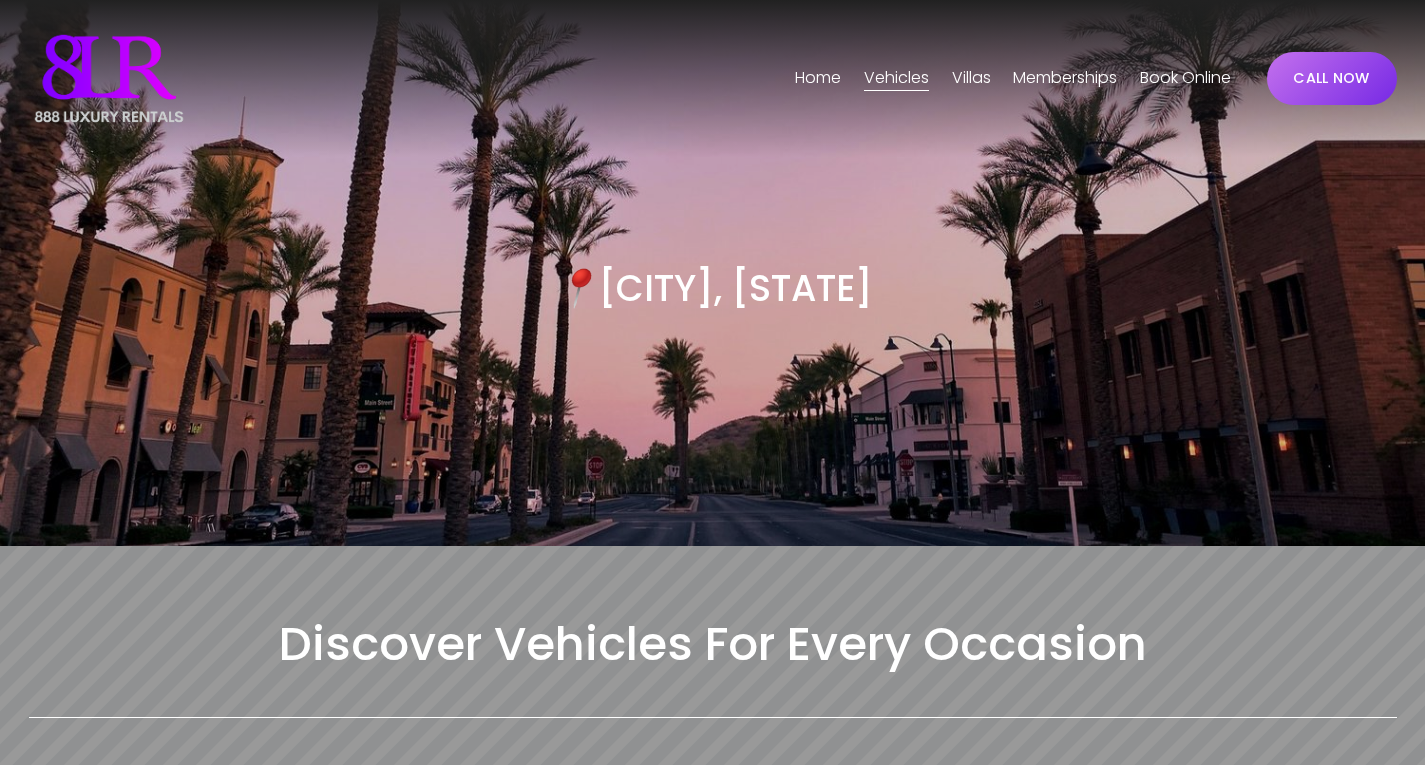click on "Phoenix" at bounding box center (0, 0) 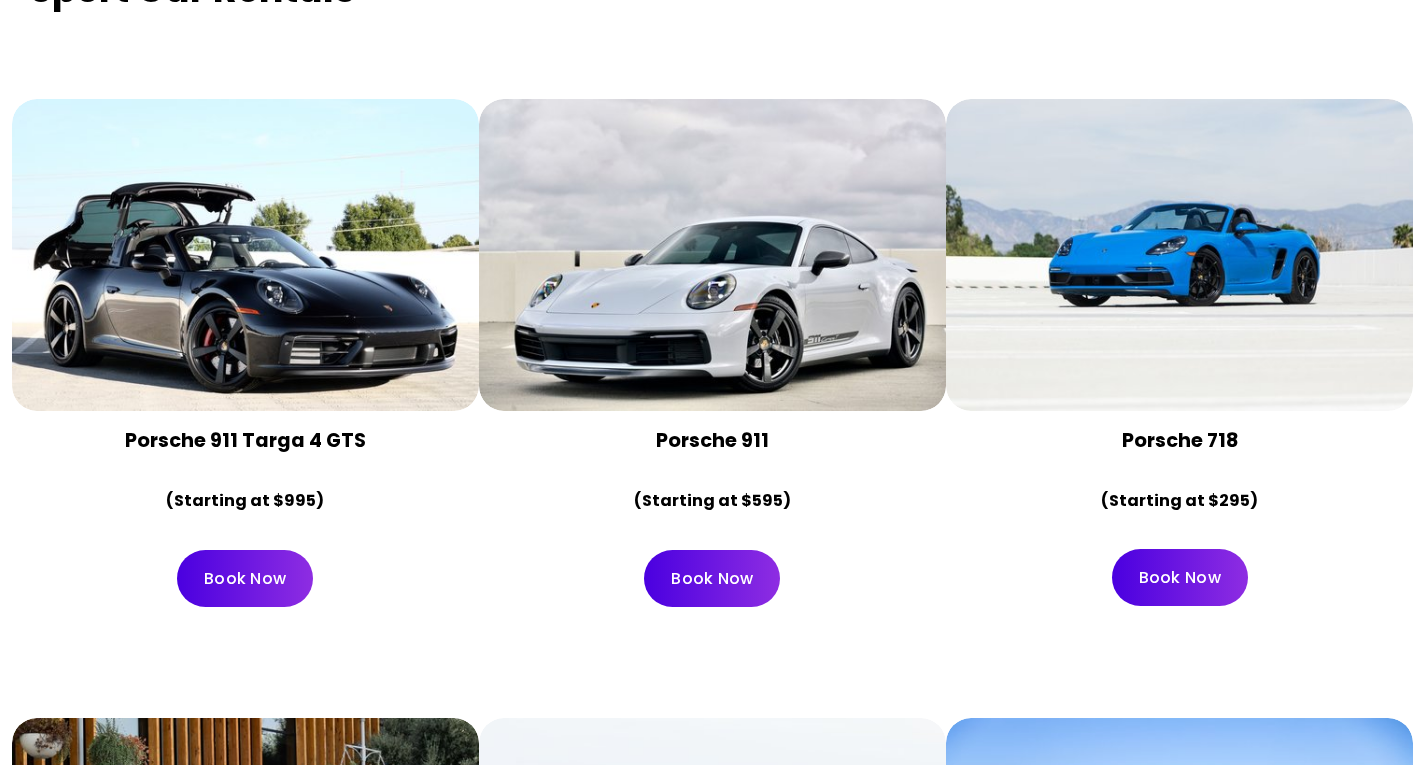 scroll, scrollTop: 6679, scrollLeft: 0, axis: vertical 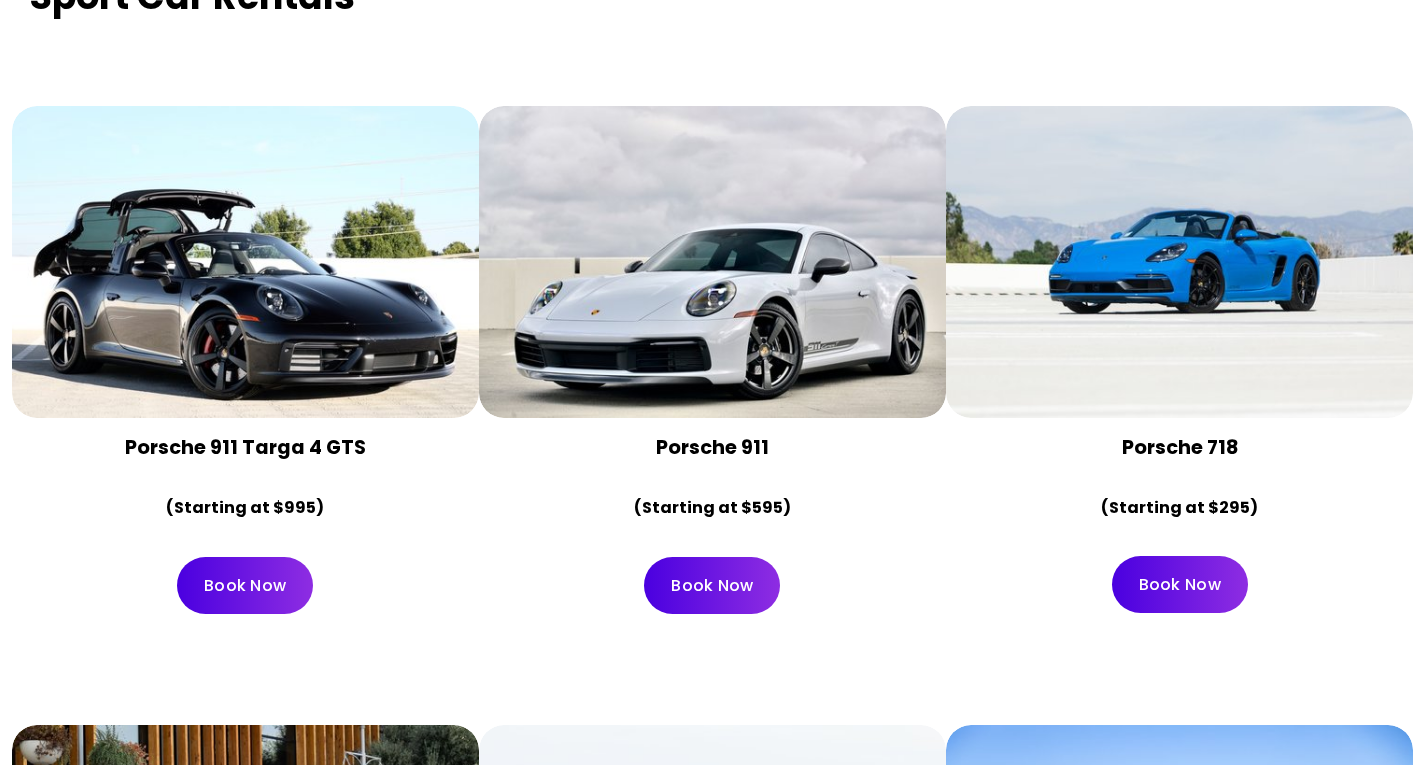 click on "Book Now" at bounding box center (1180, 584) 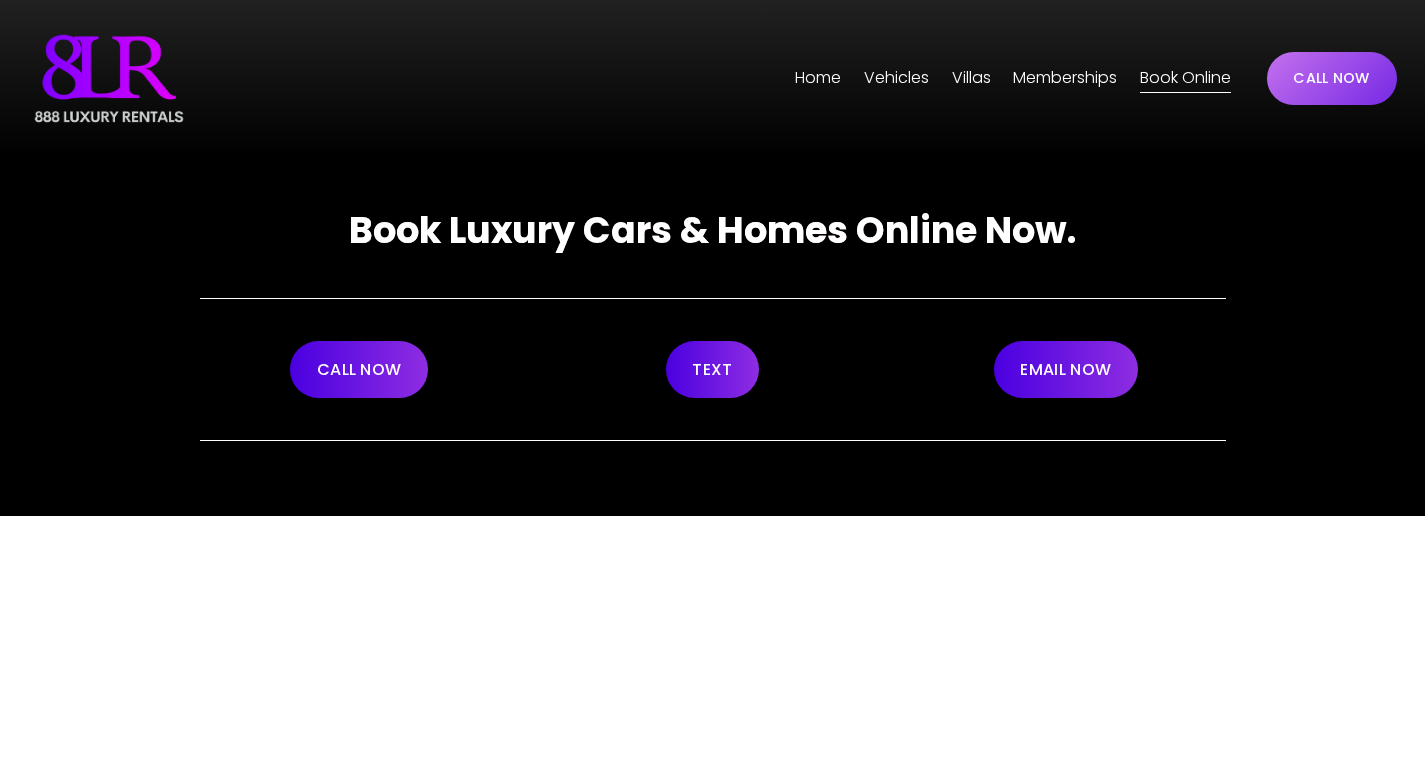 scroll, scrollTop: 0, scrollLeft: 0, axis: both 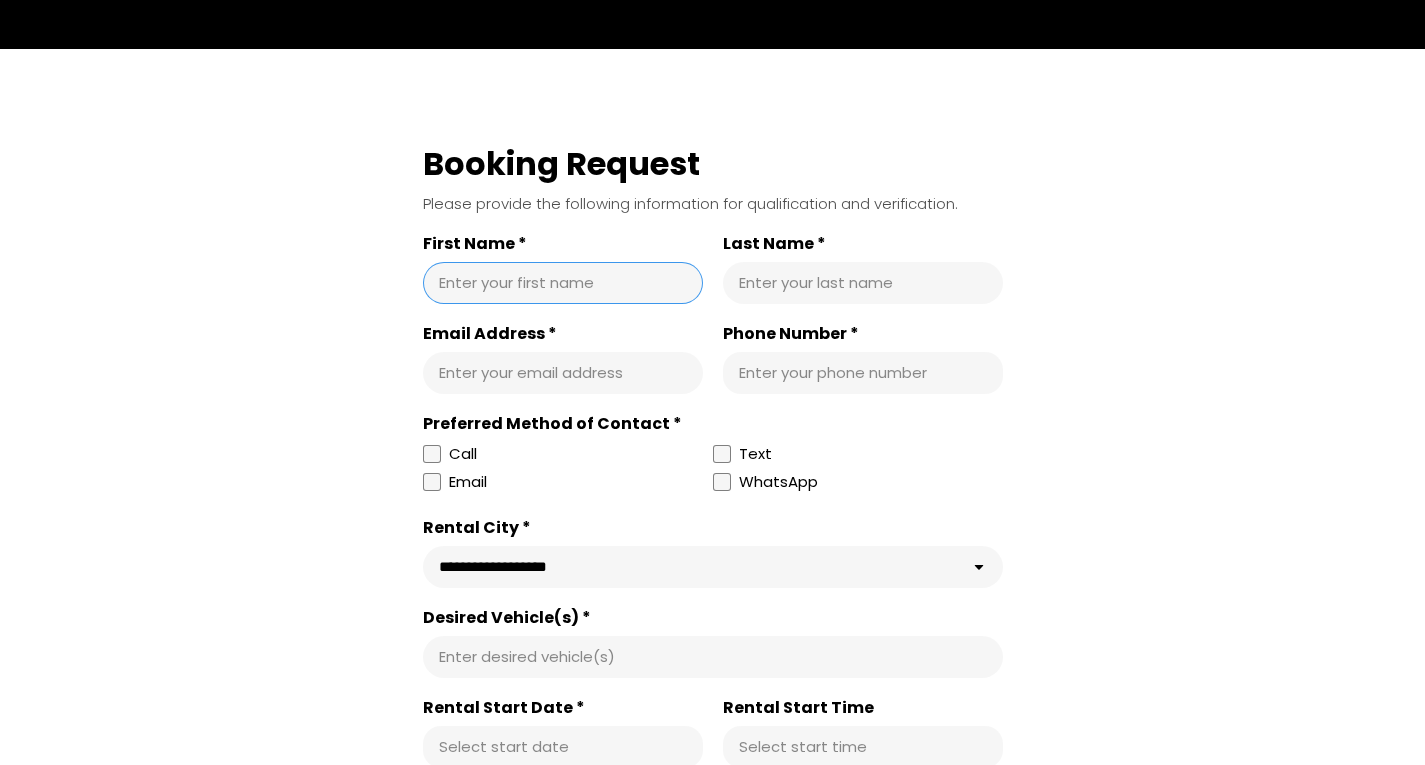 click on "First Name *" at bounding box center [563, 283] 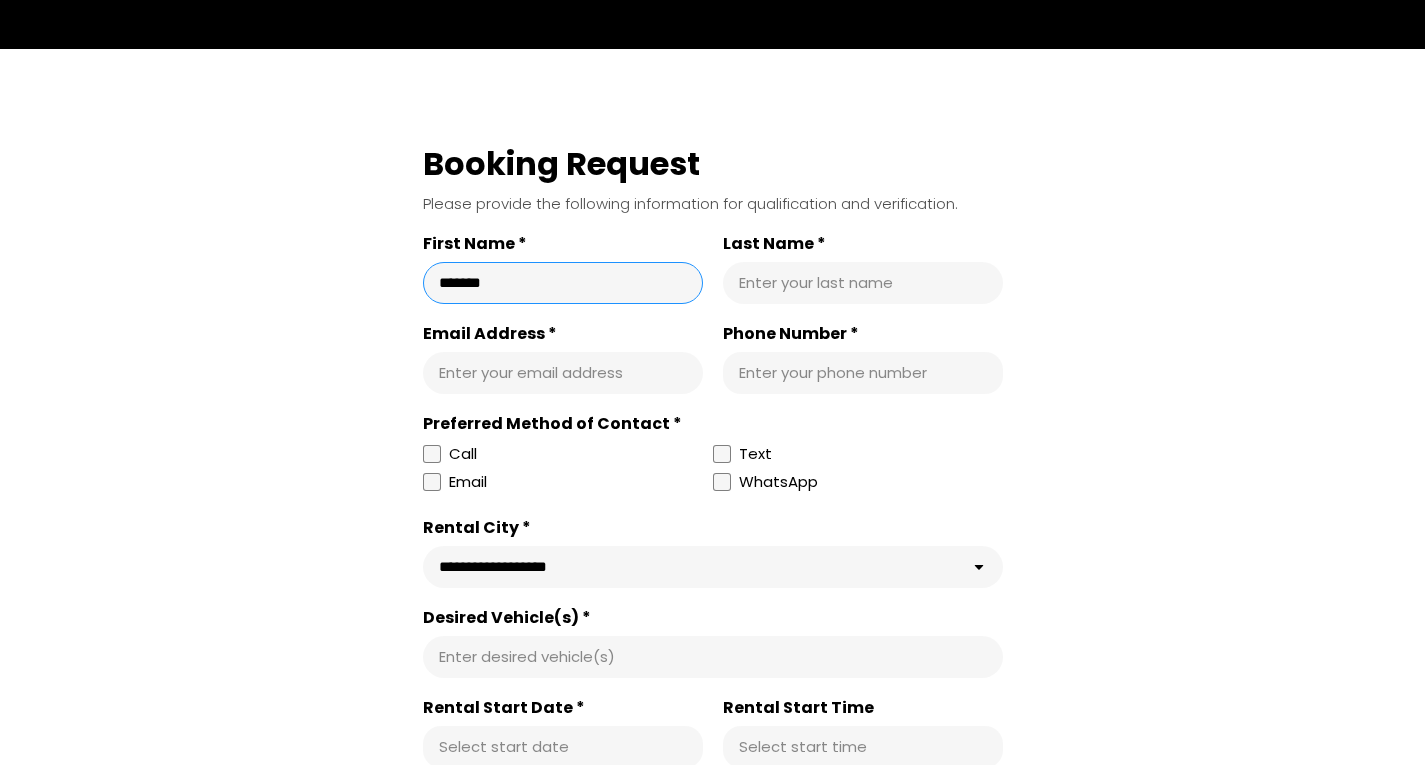 type on "*******" 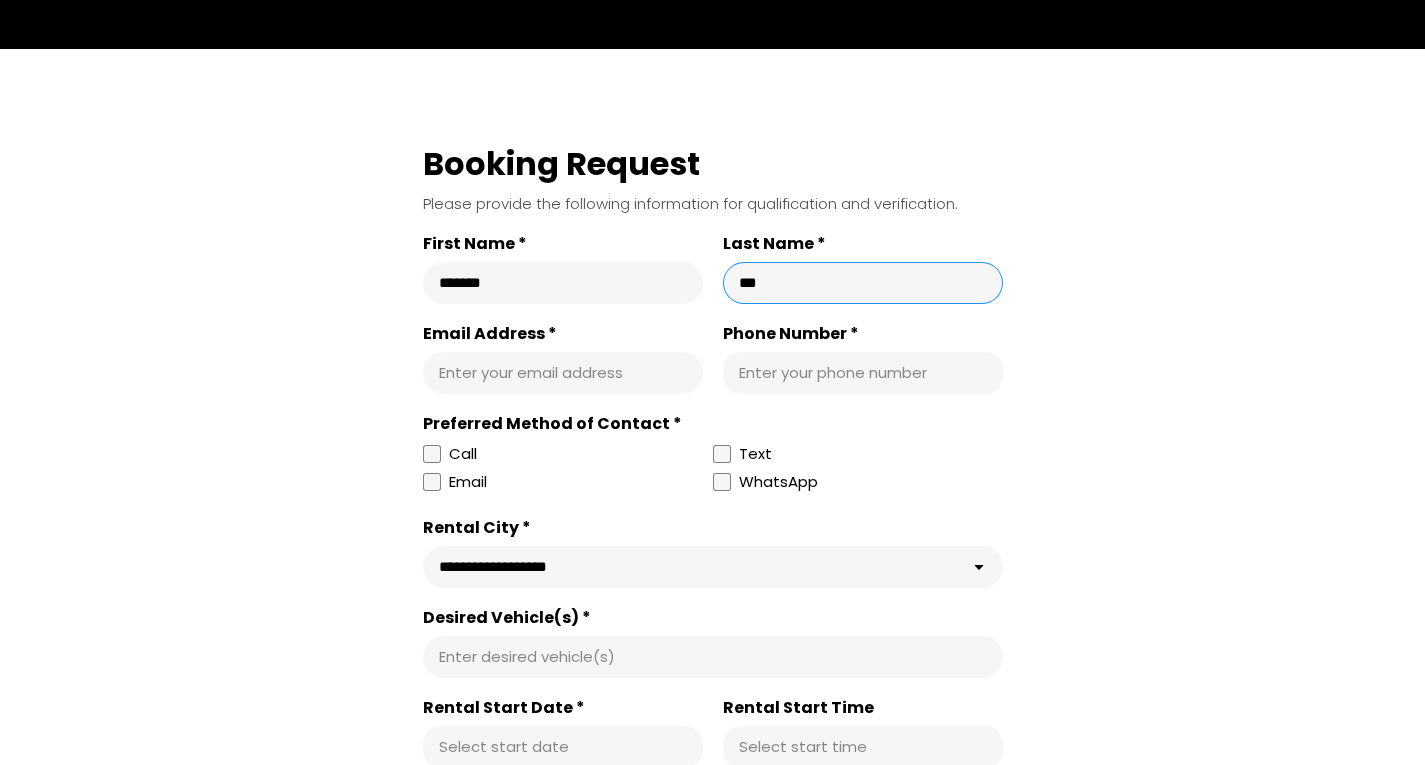 type on "***" 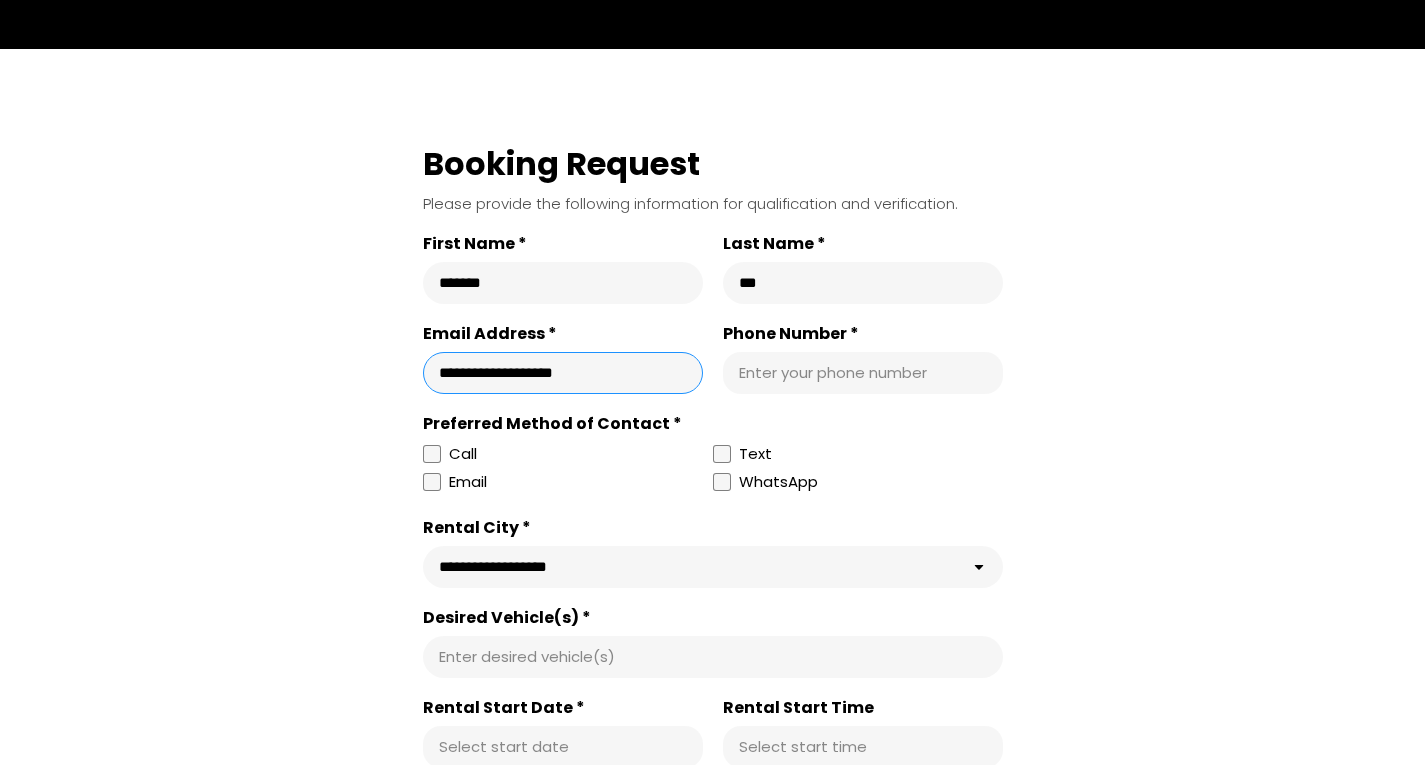 type on "**********" 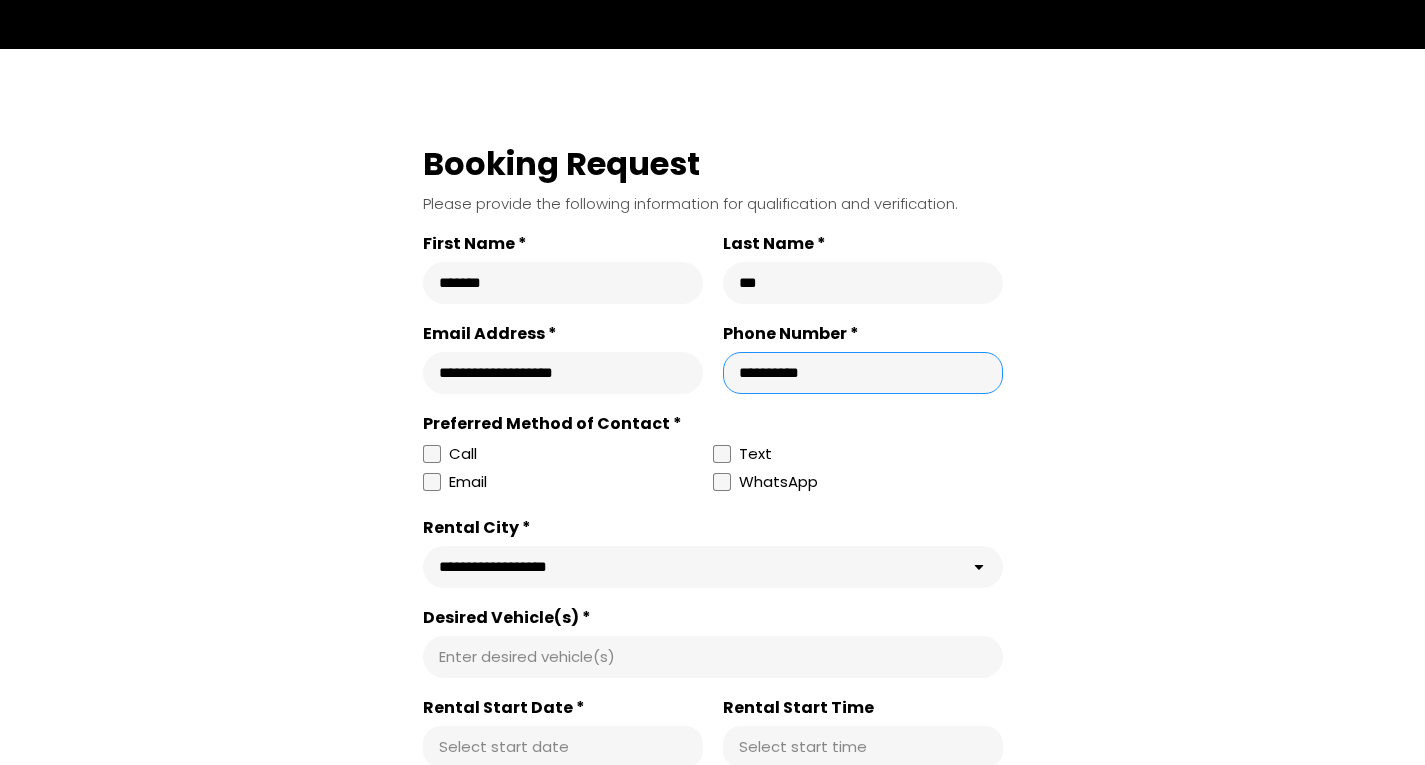 scroll, scrollTop: 0, scrollLeft: 0, axis: both 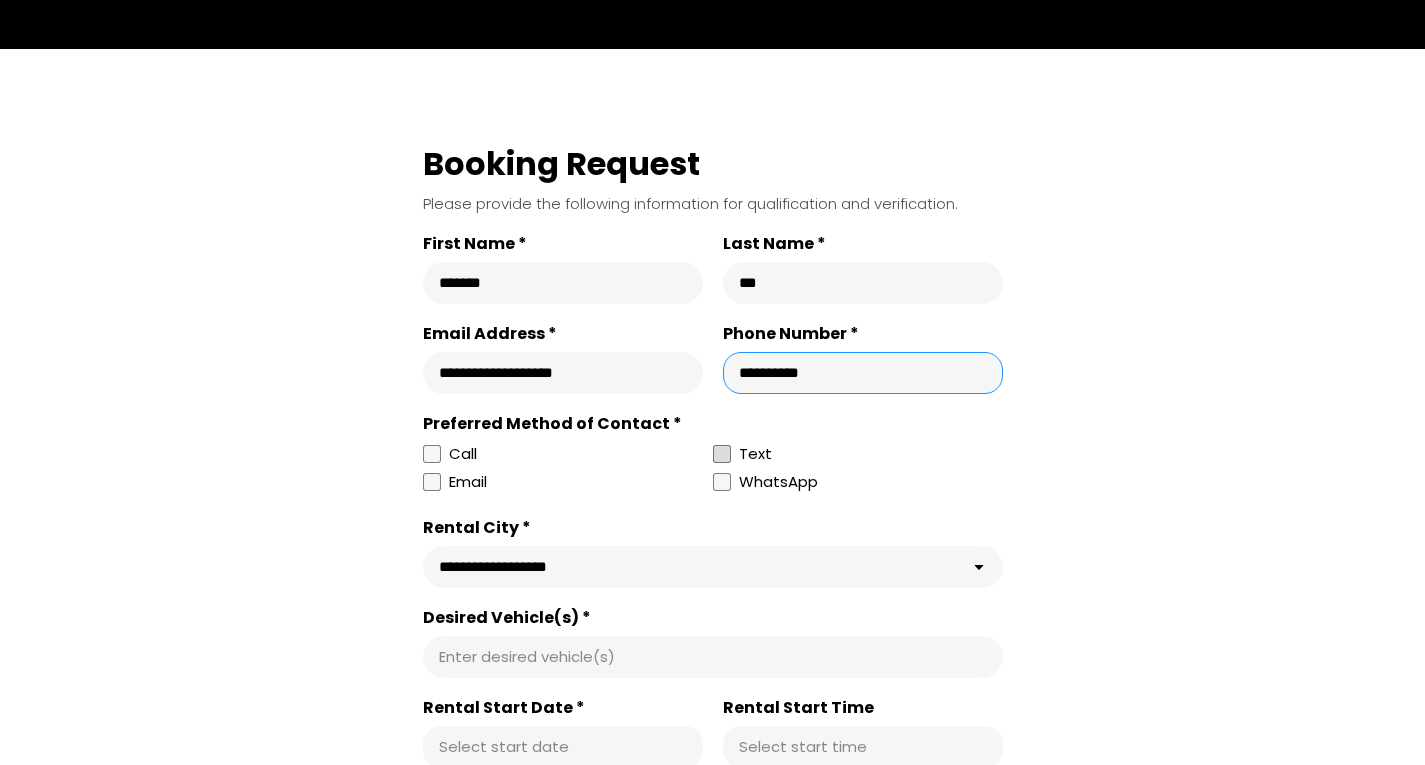 type on "**********" 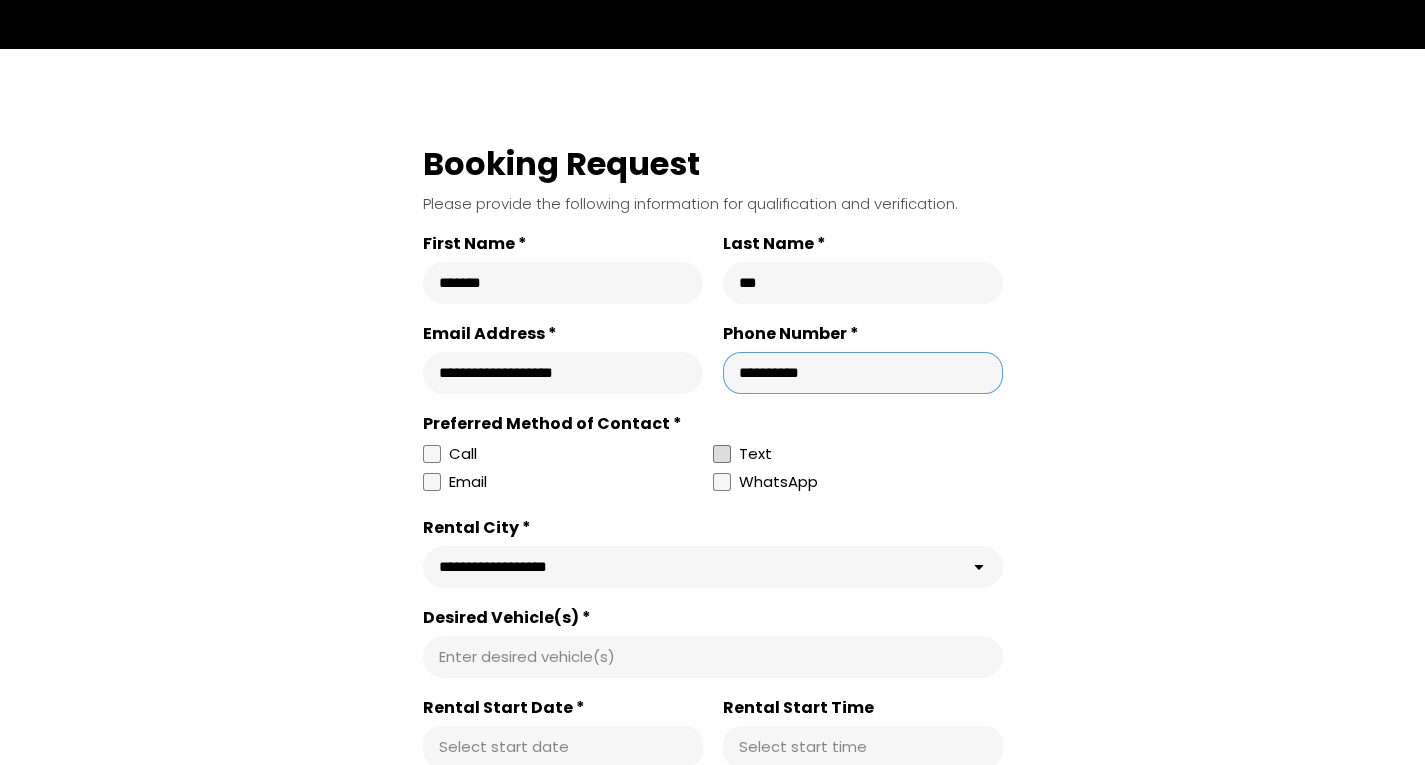click on "Text" at bounding box center (854, 454) 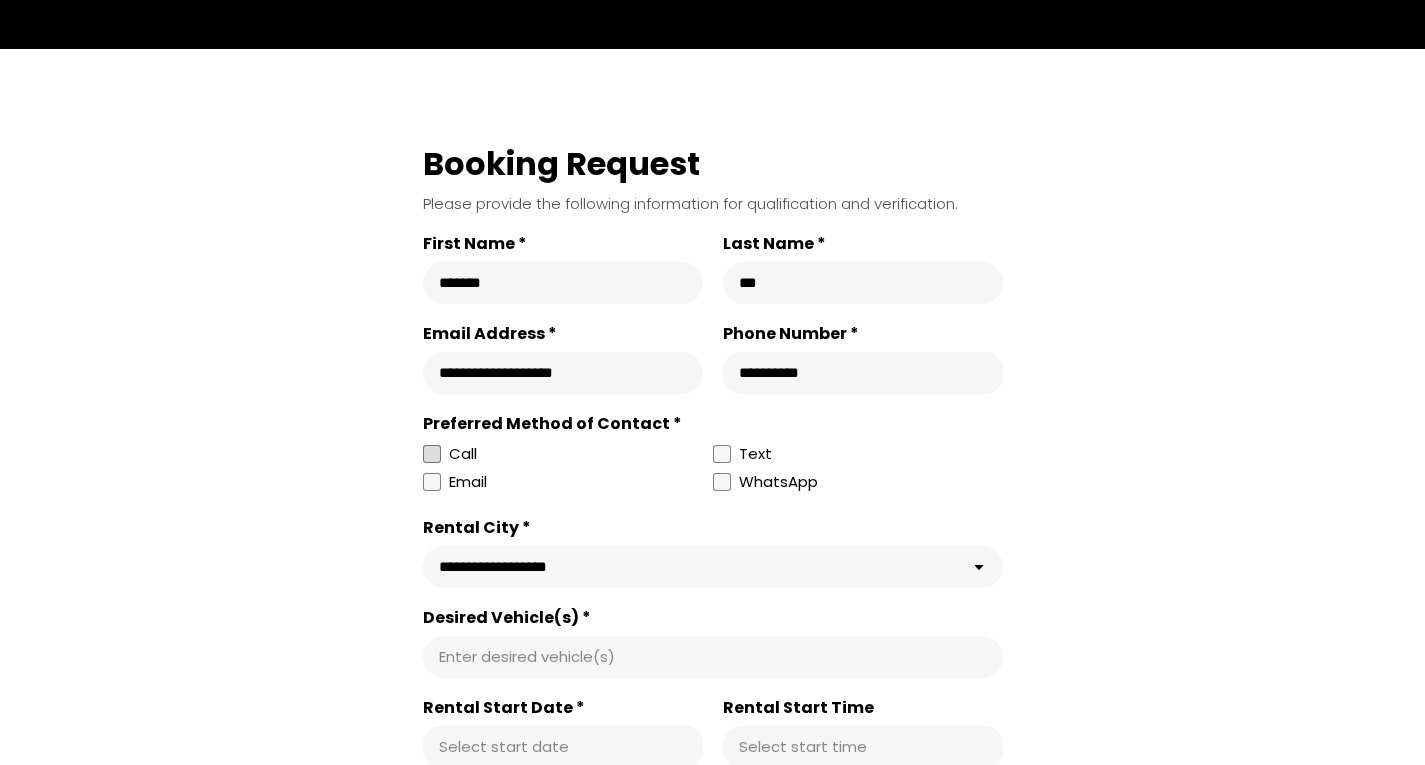 click on "Call" at bounding box center (463, 454) 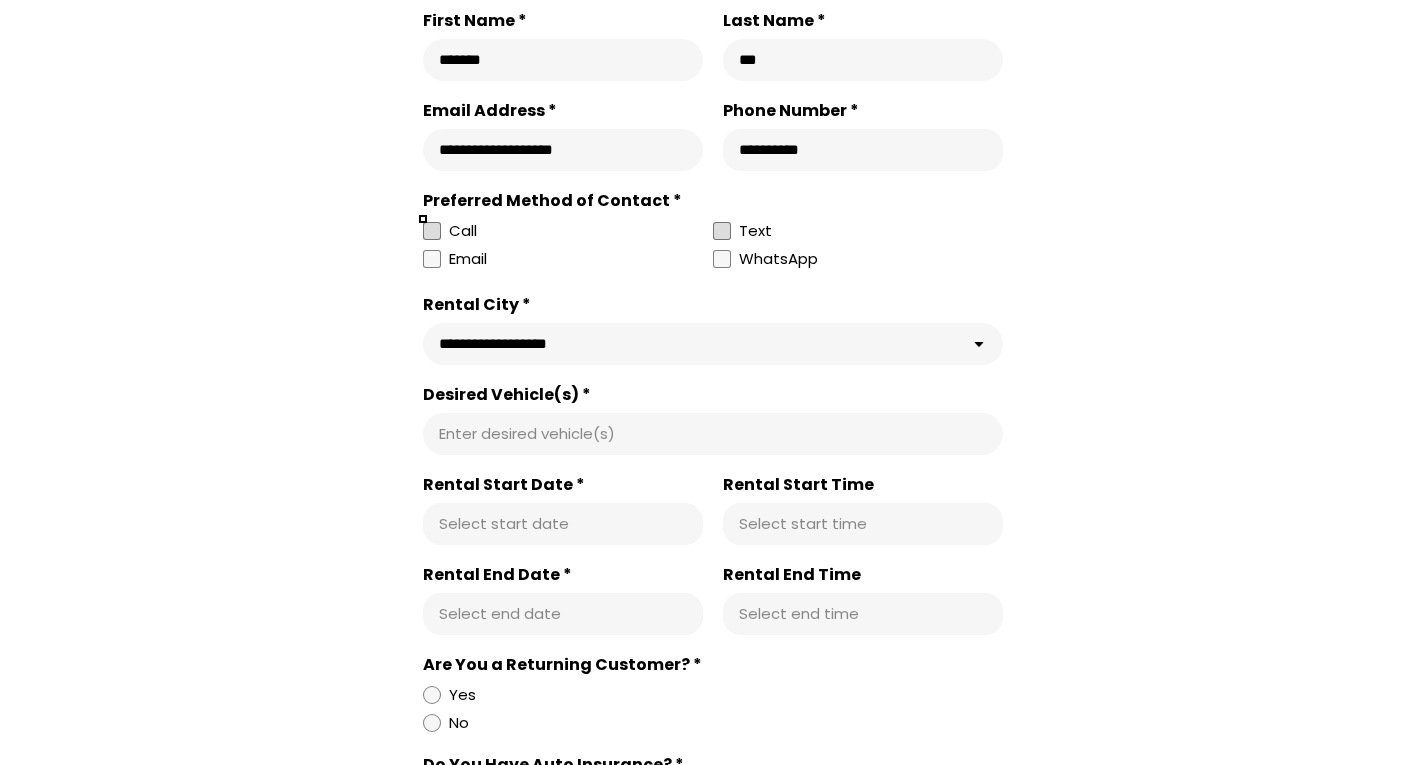 scroll, scrollTop: 689, scrollLeft: 0, axis: vertical 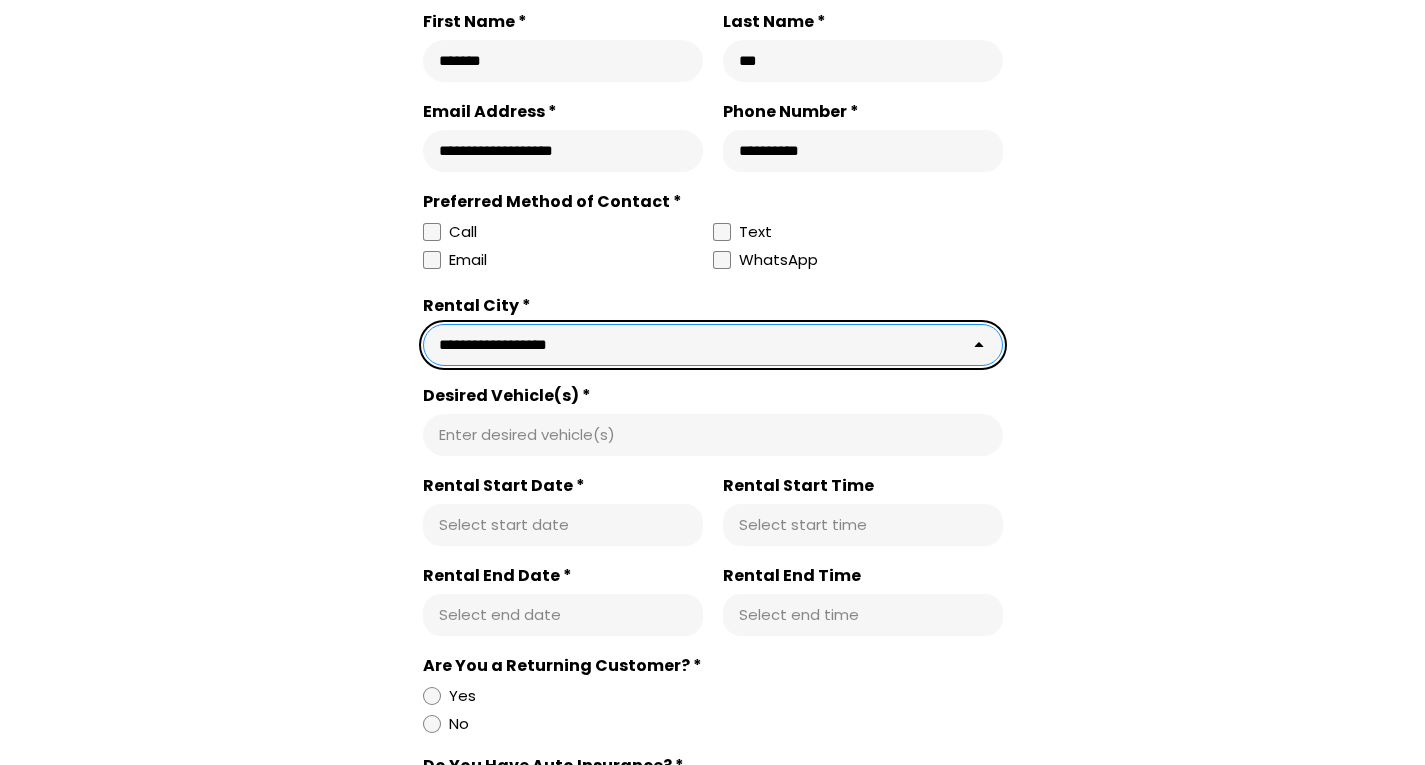 click on "**********" at bounding box center (713, 345) 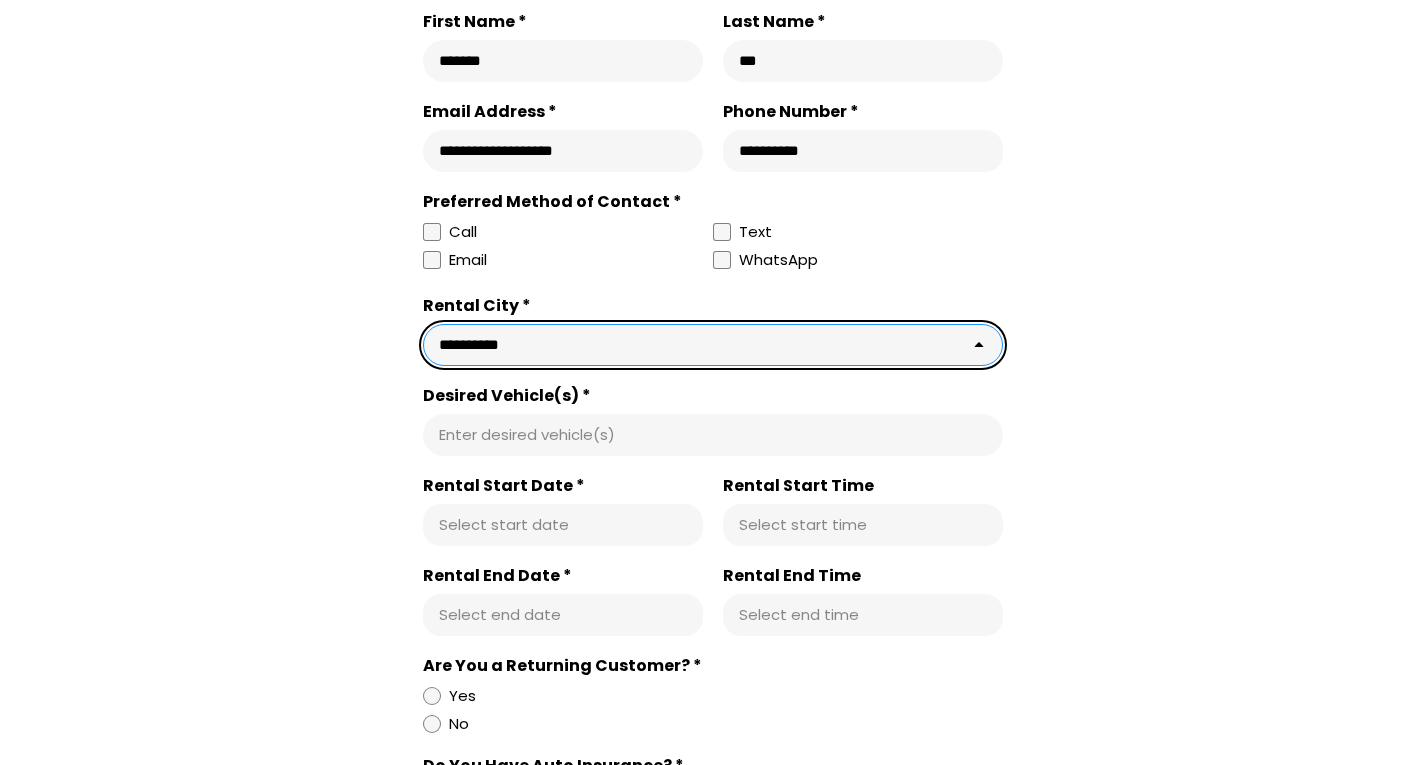 click on "**********" at bounding box center [713, 345] 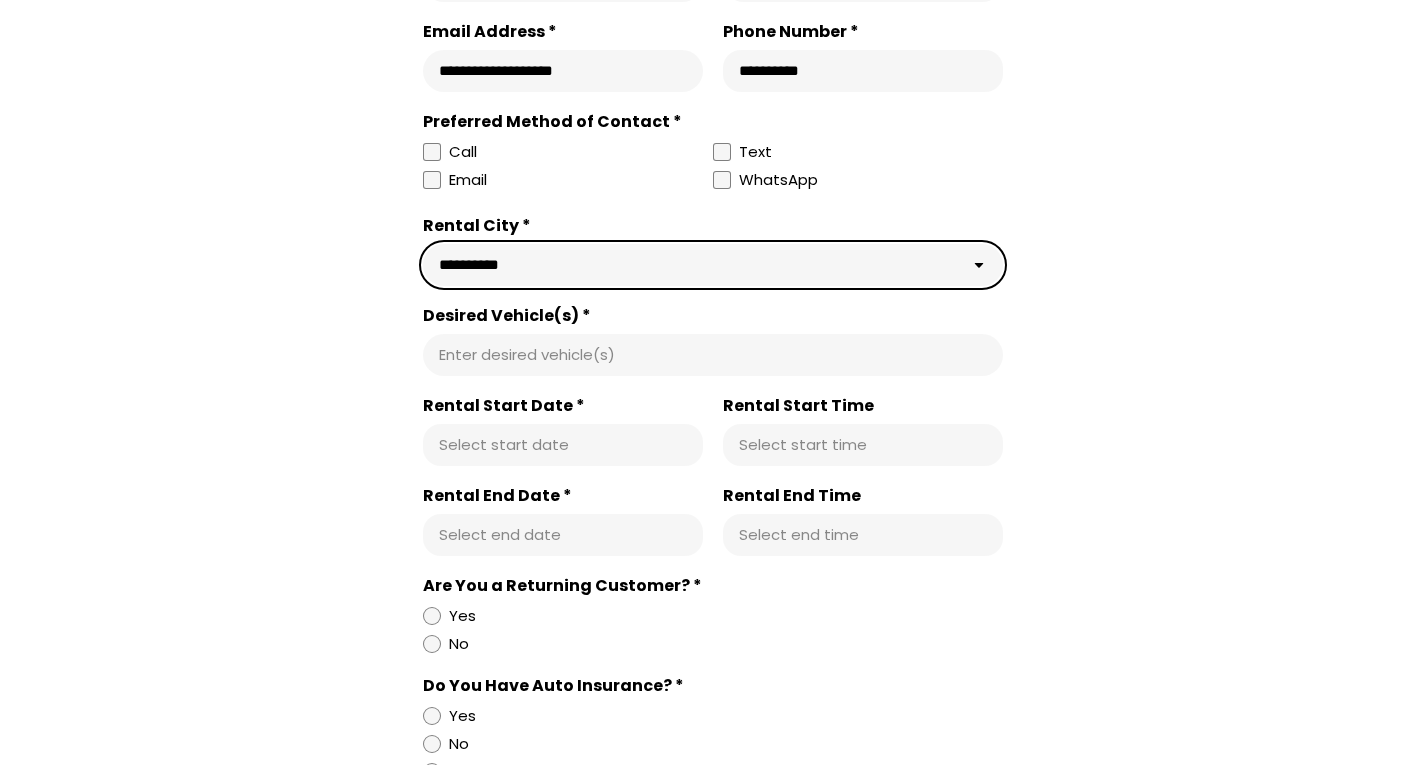 scroll, scrollTop: 771, scrollLeft: 0, axis: vertical 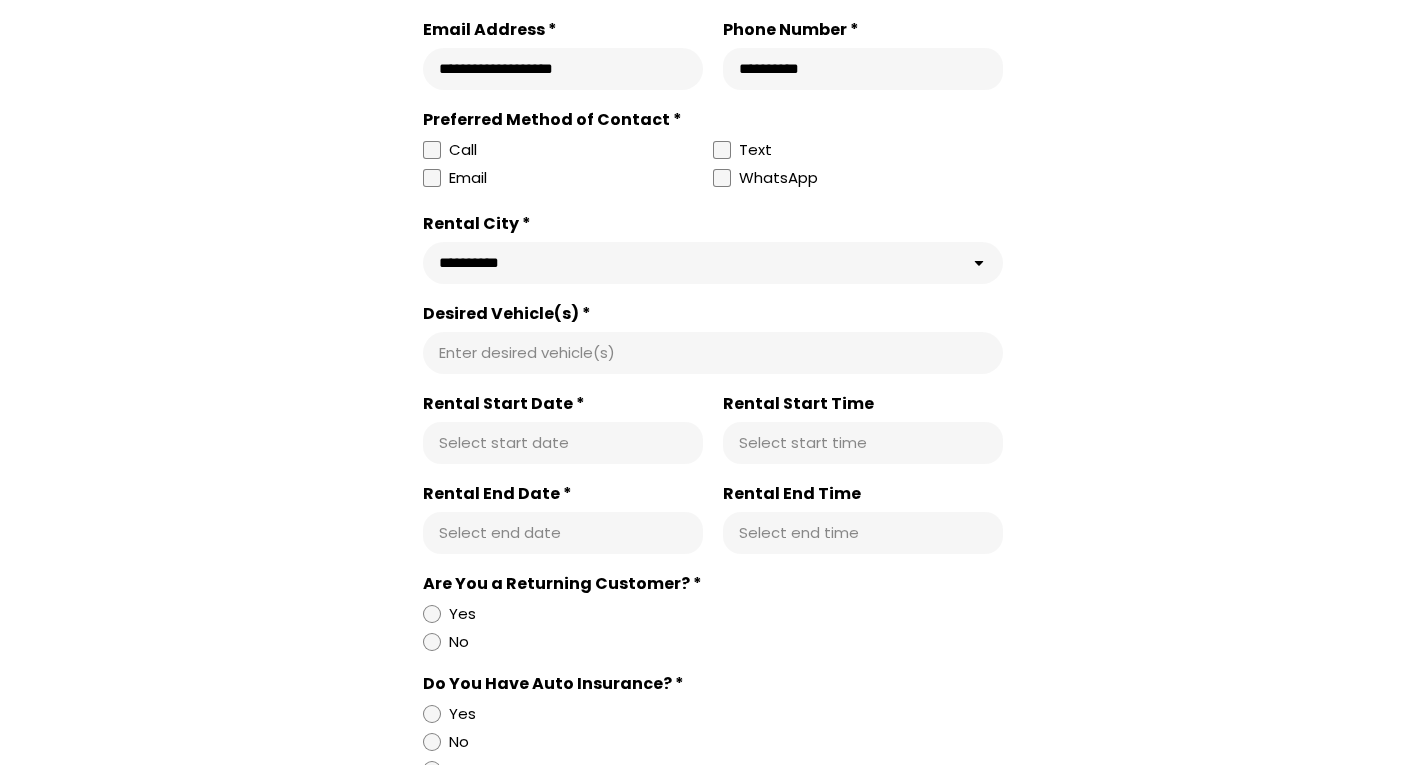 click on "Desired Vehicle(s) *" at bounding box center [713, 353] 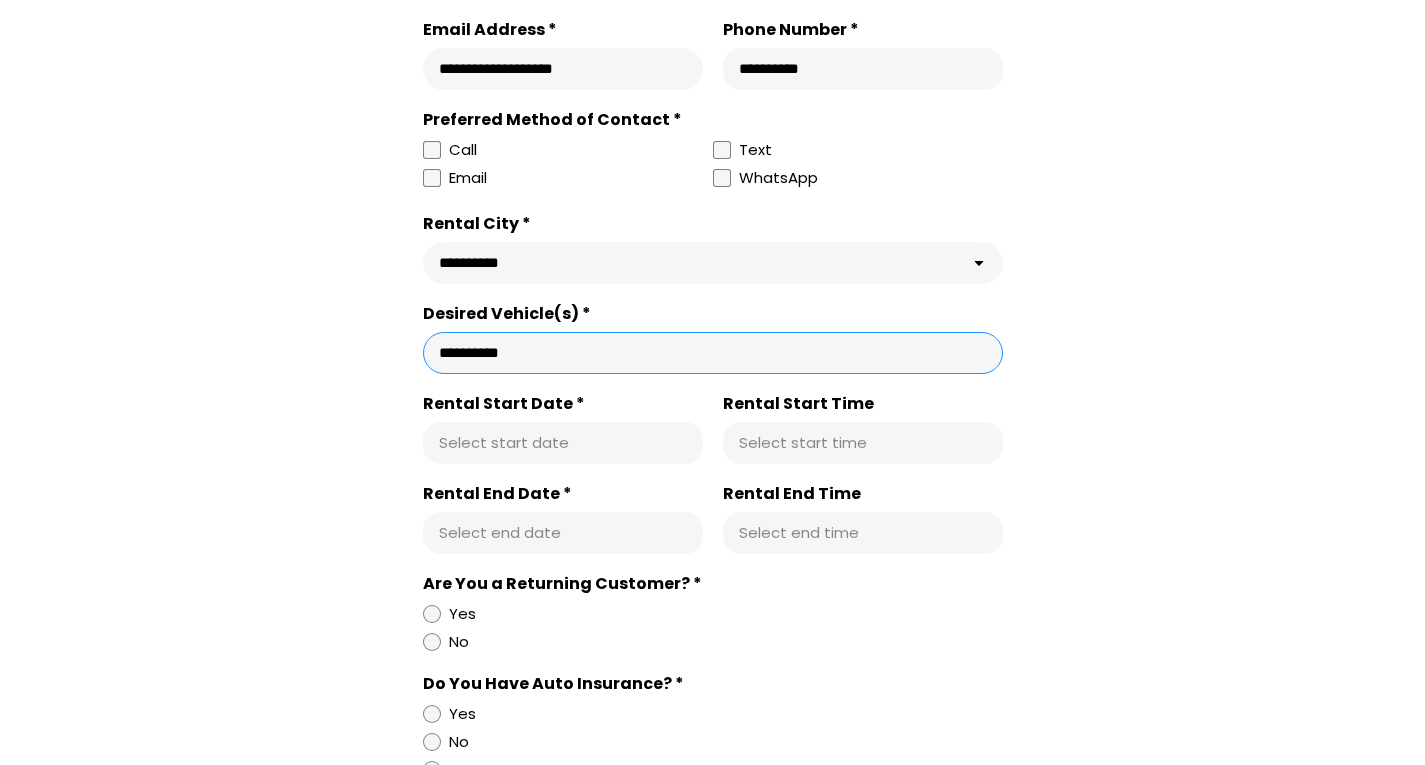 scroll, scrollTop: 0, scrollLeft: 0, axis: both 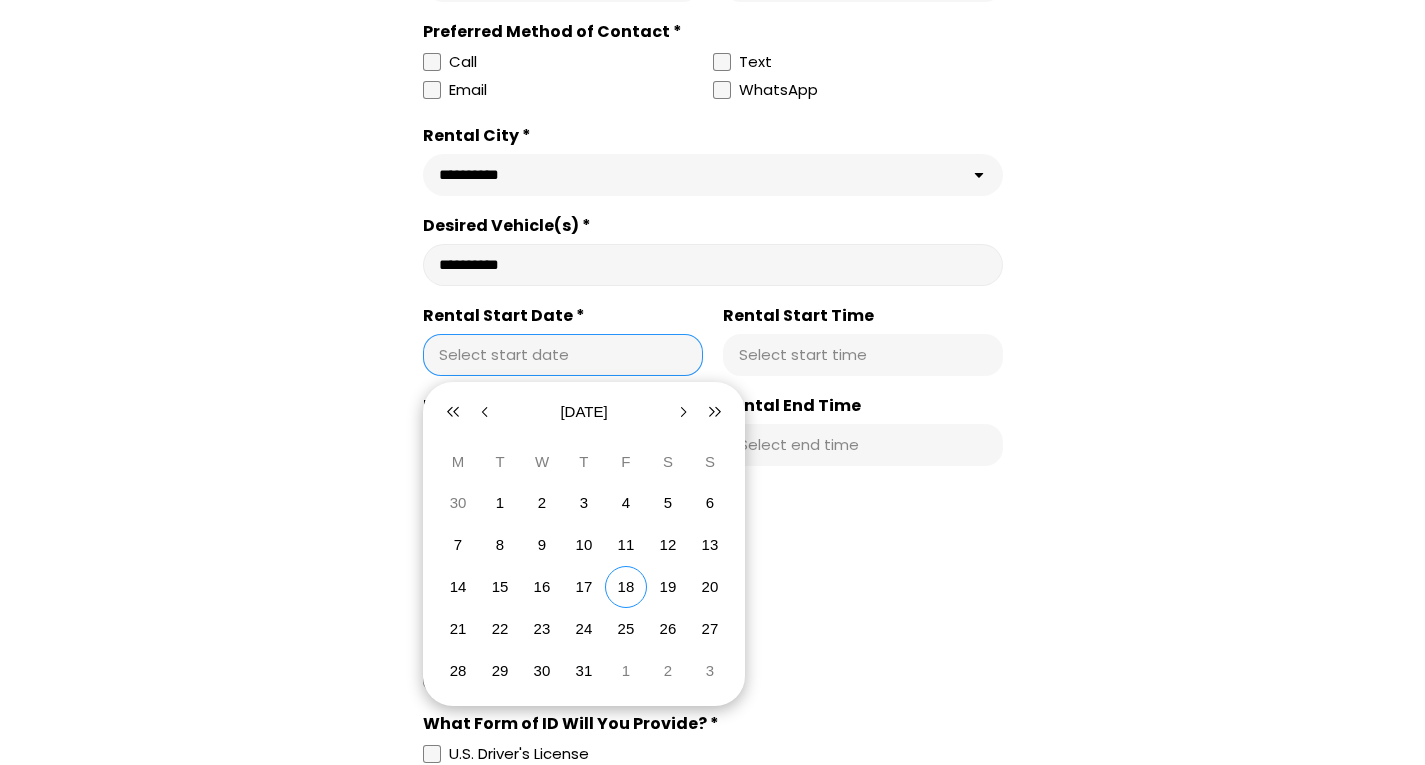 click on "Select start date" at bounding box center [563, 355] 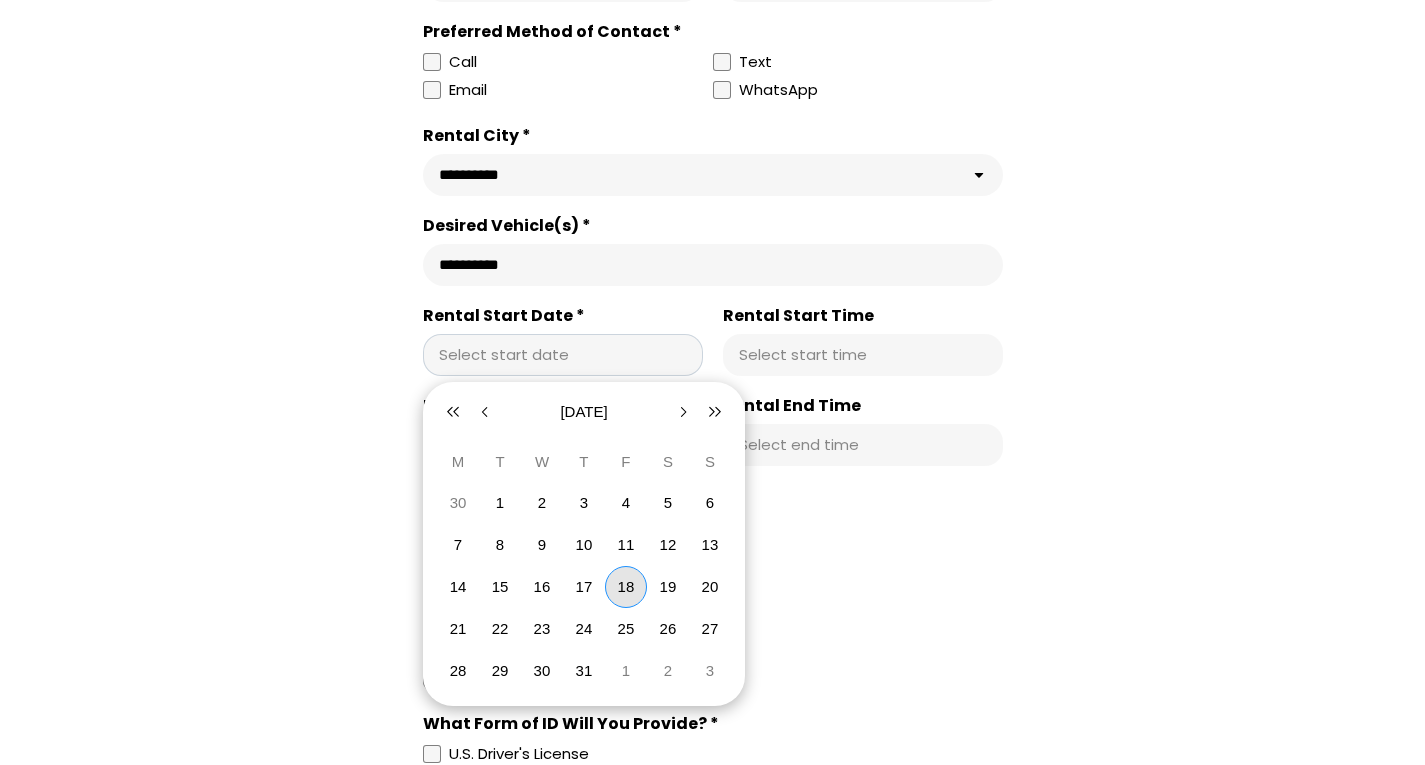 click on "18" at bounding box center (626, 586) 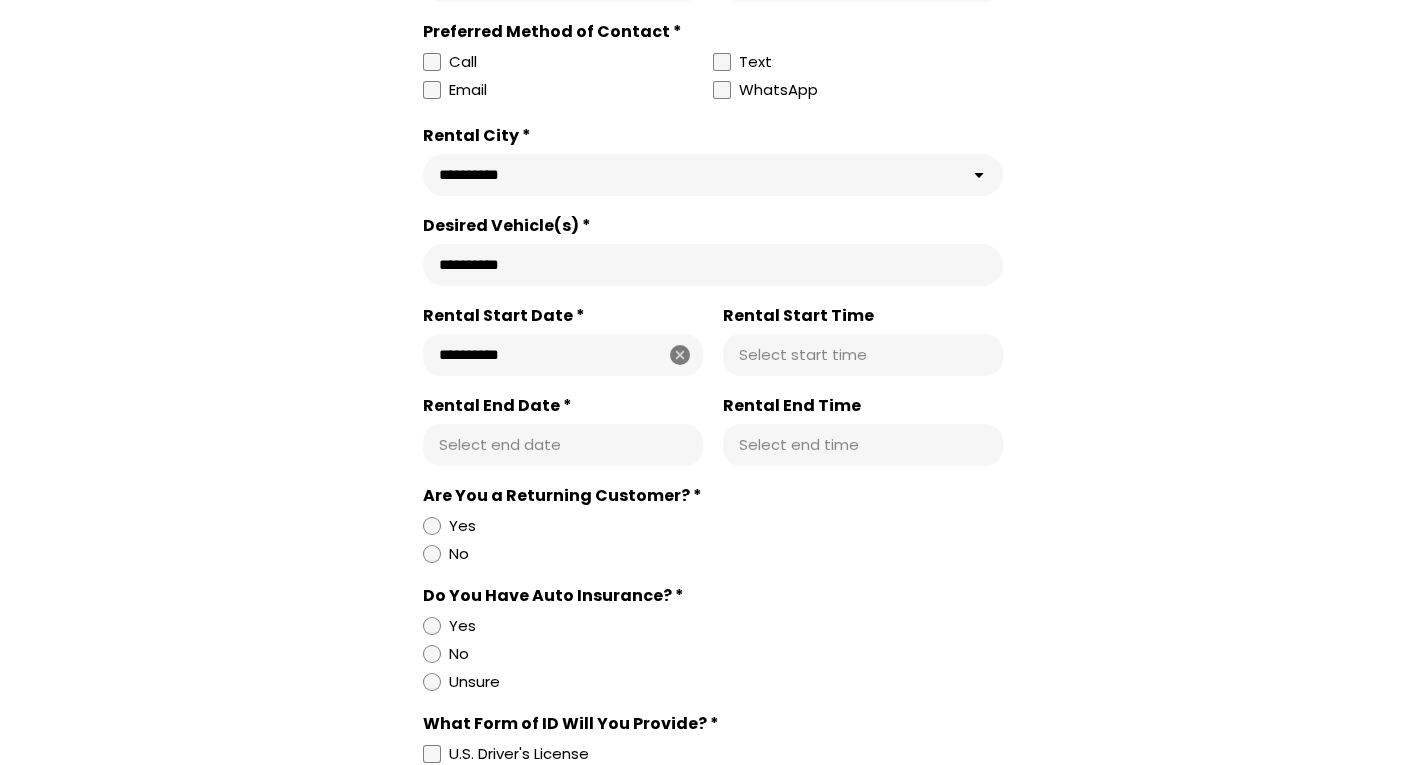 click on "Rental Start Time" at bounding box center (863, 355) 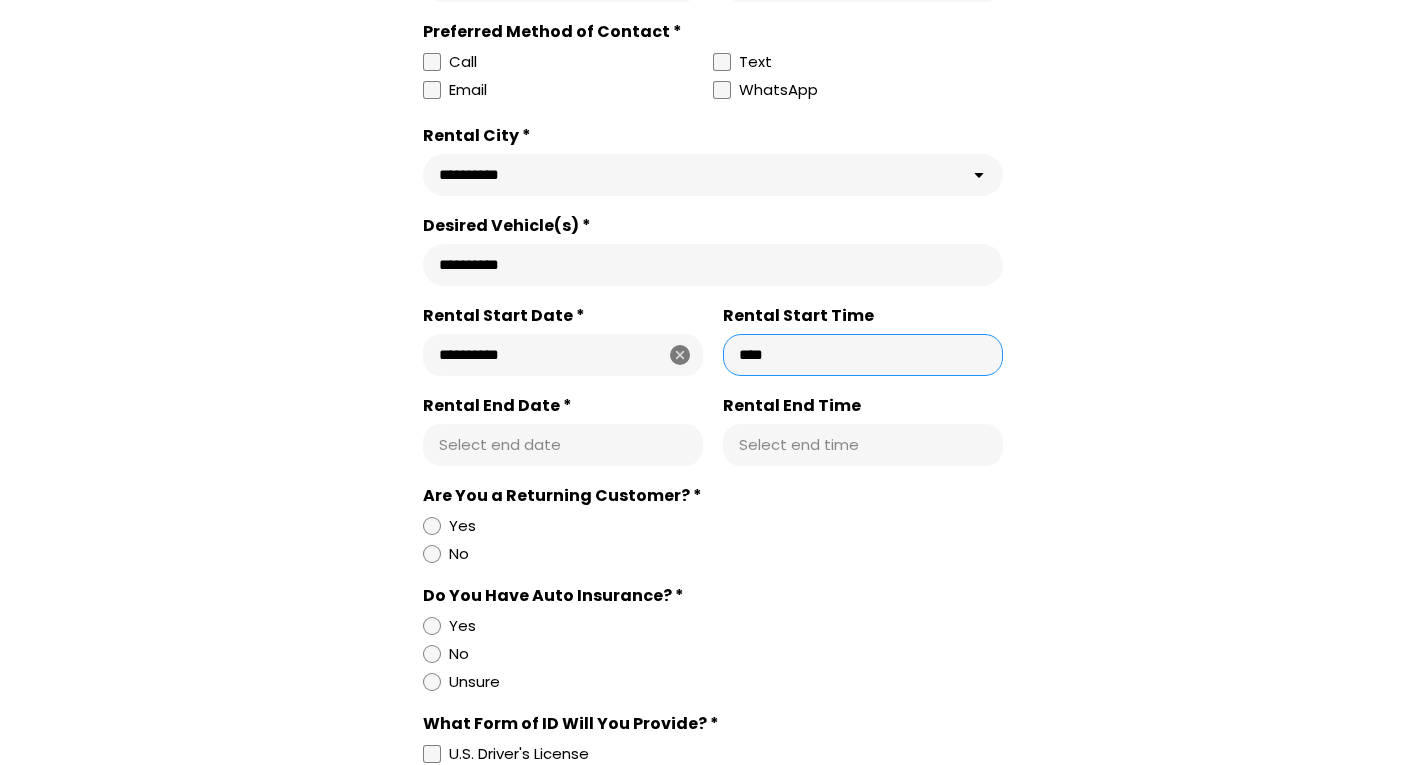 type on "********" 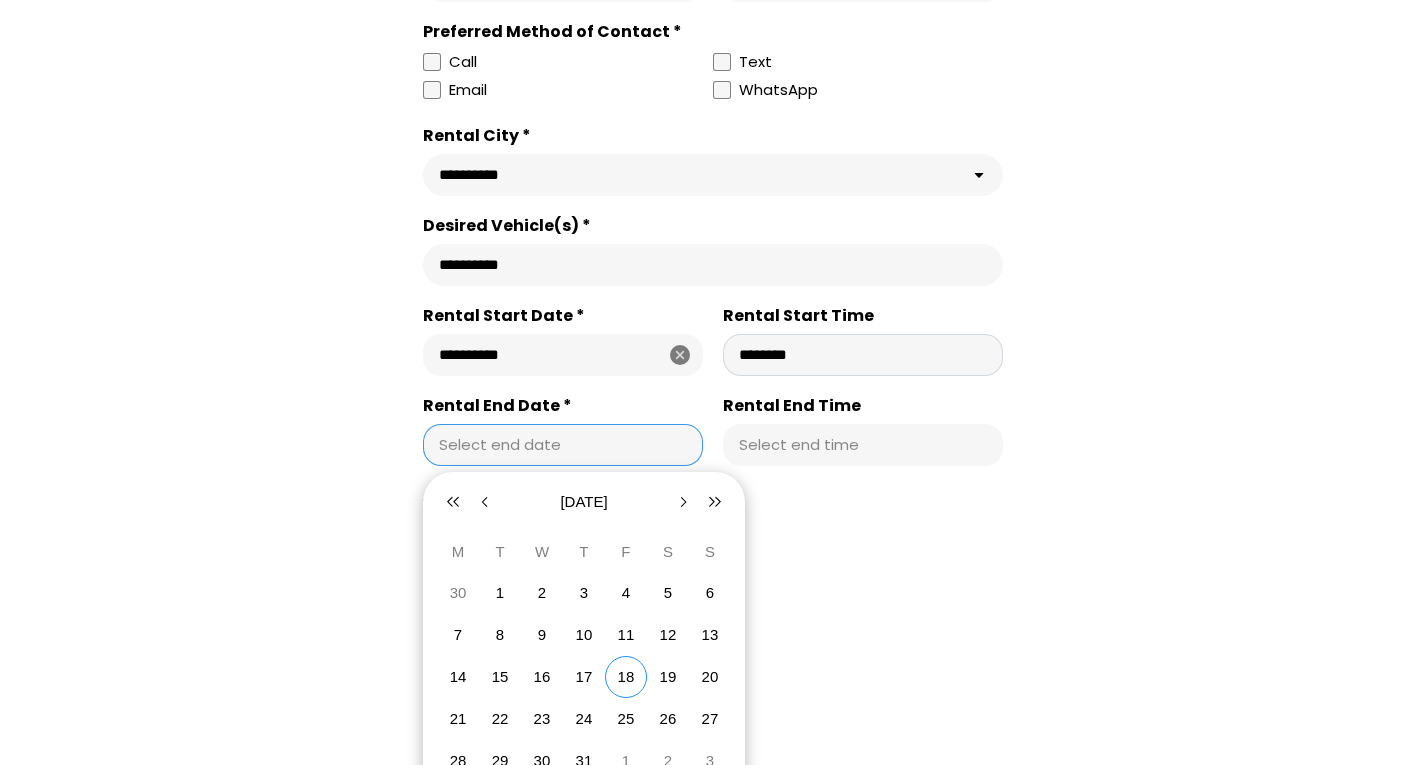 click on "Select end date" at bounding box center [563, 445] 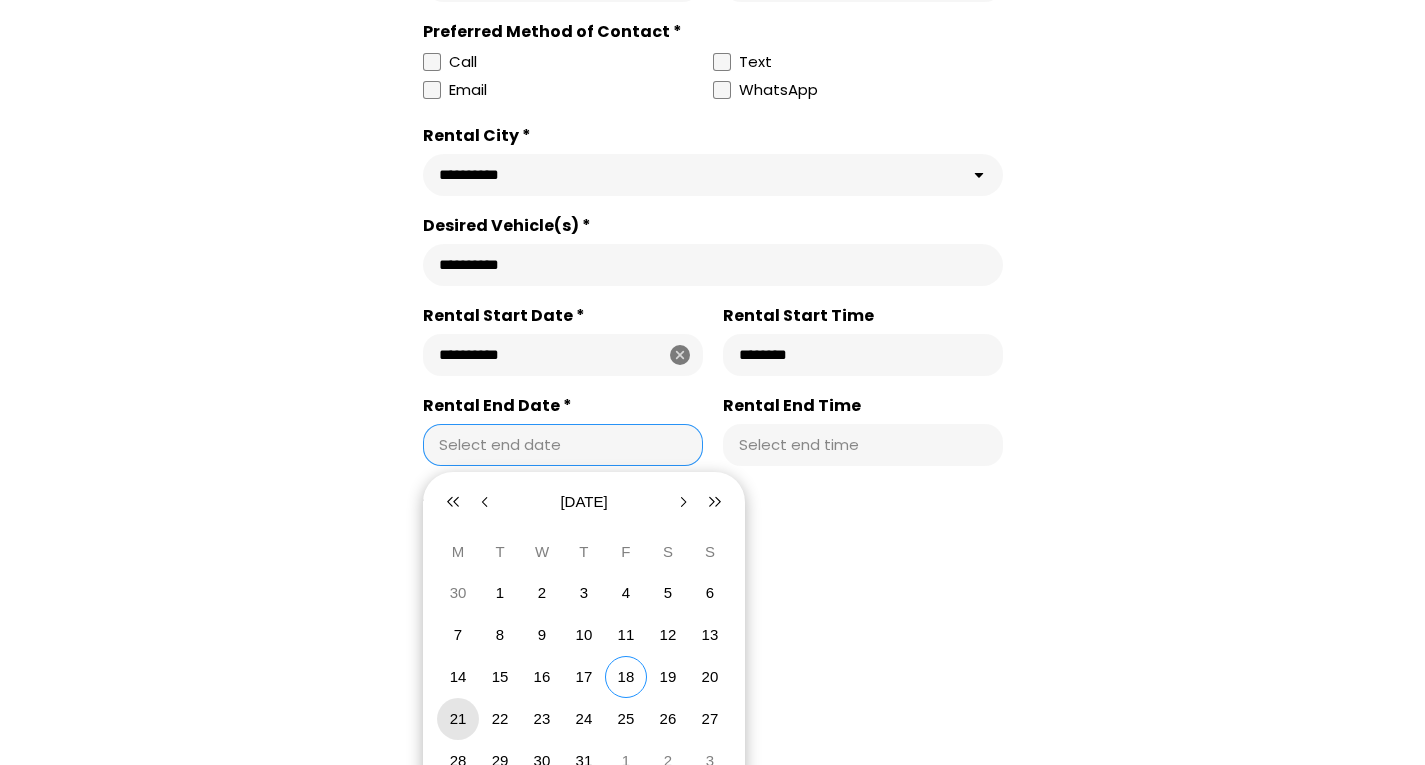 click on "21" at bounding box center [458, 719] 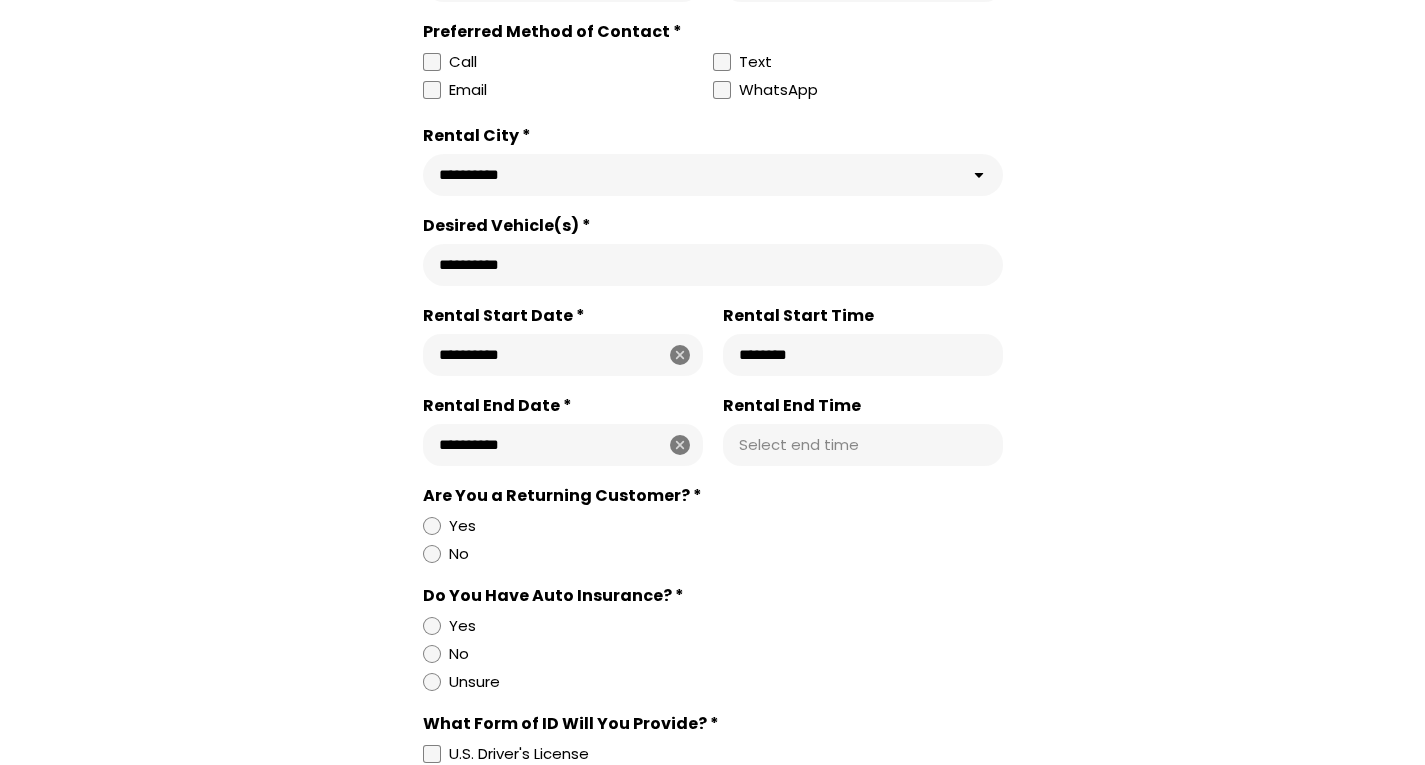 click on "Select end time" at bounding box center (863, 445) 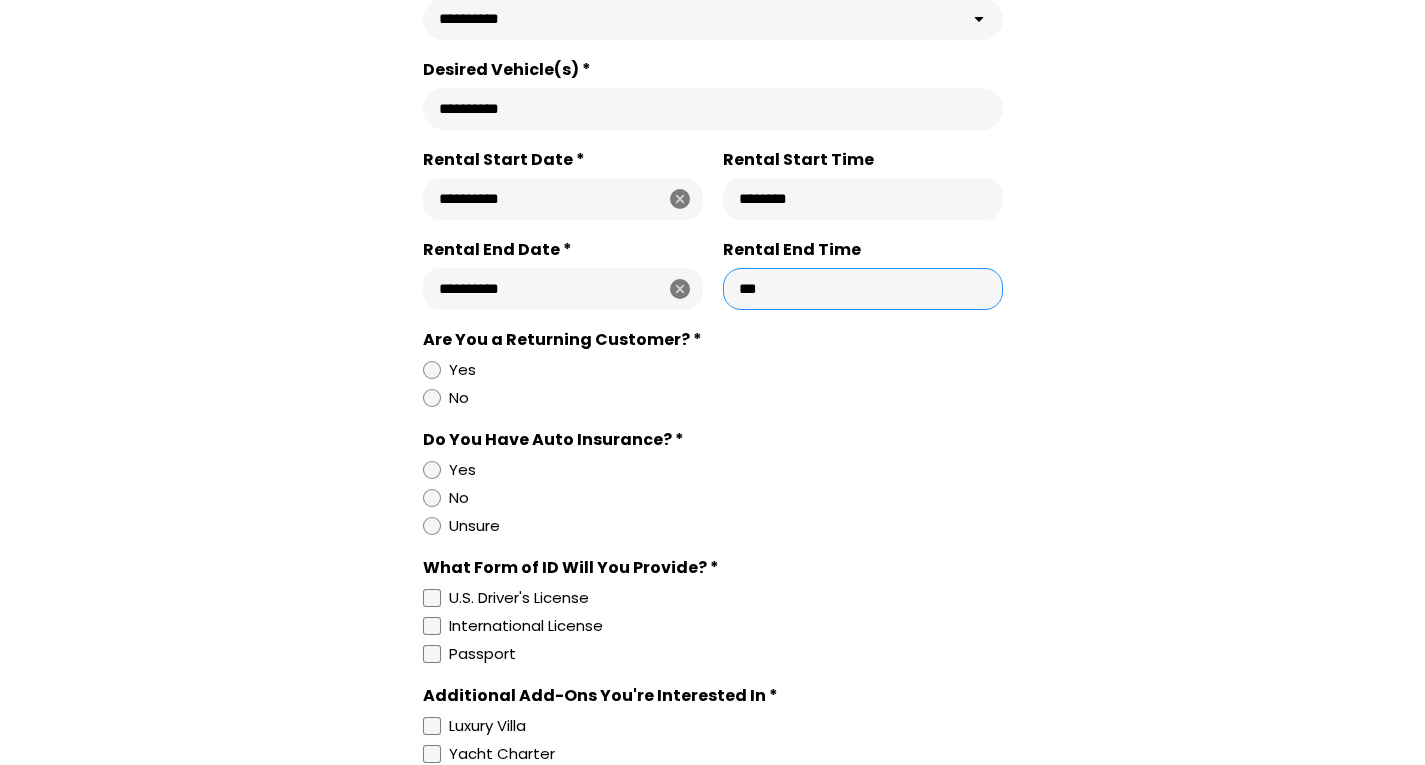 scroll, scrollTop: 1023, scrollLeft: 0, axis: vertical 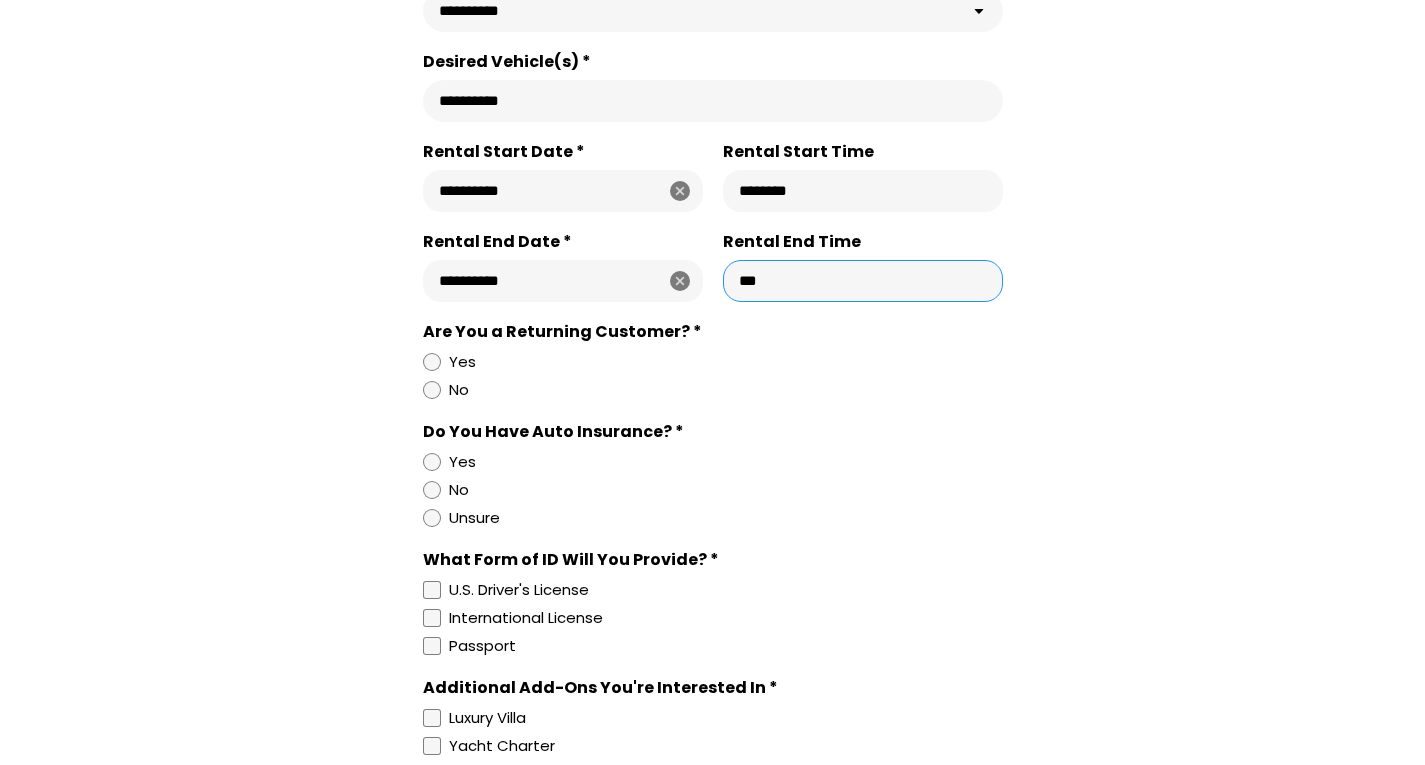 type on "********" 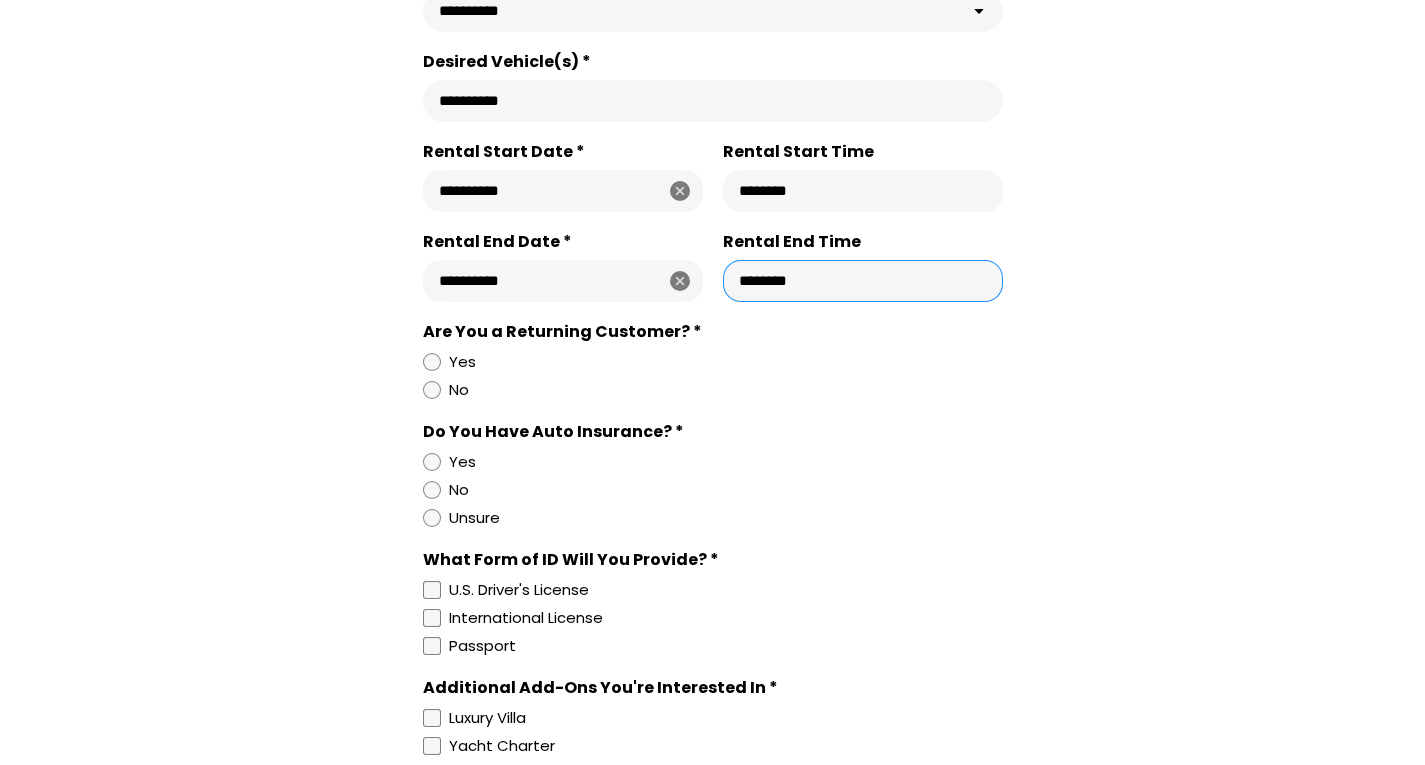click on "Yes No" at bounding box center [713, 376] 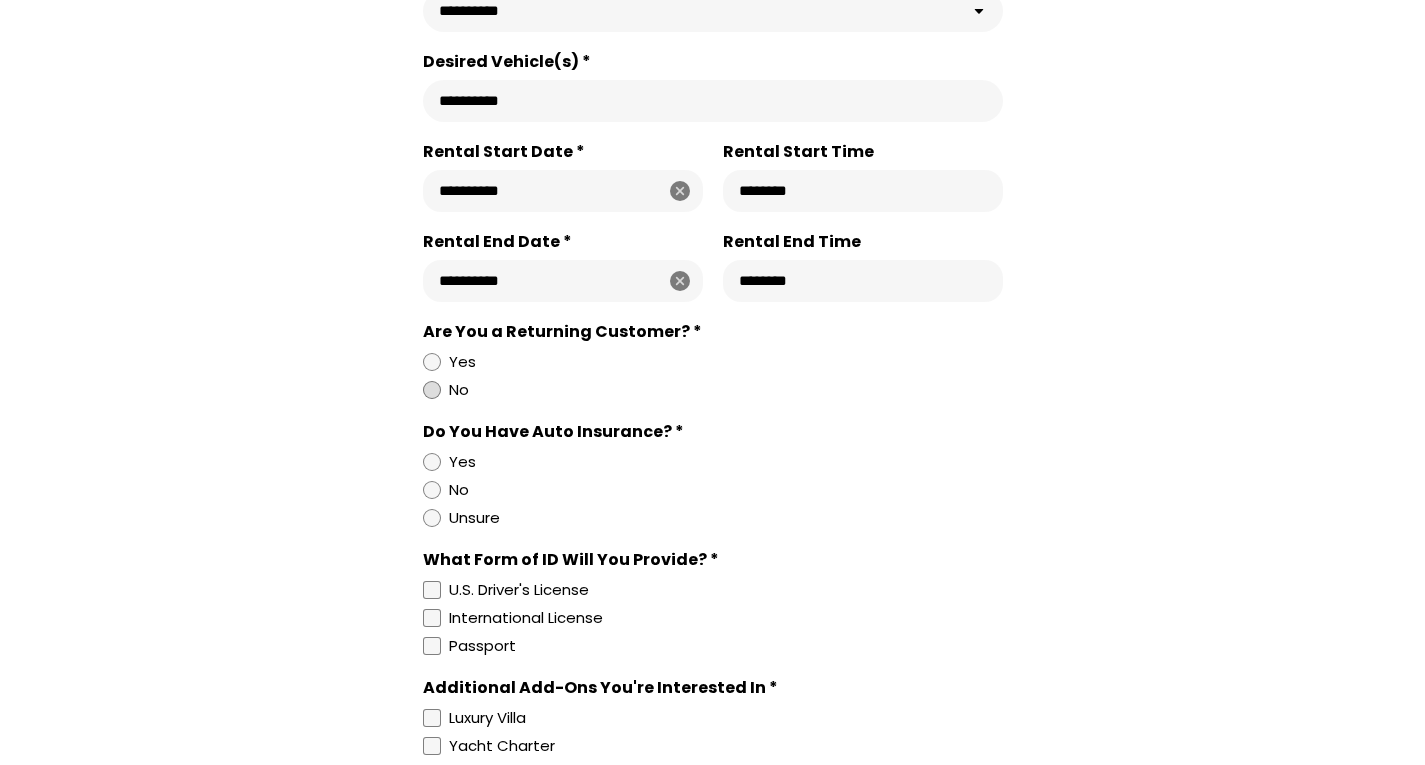 click on "No" at bounding box center [713, 390] 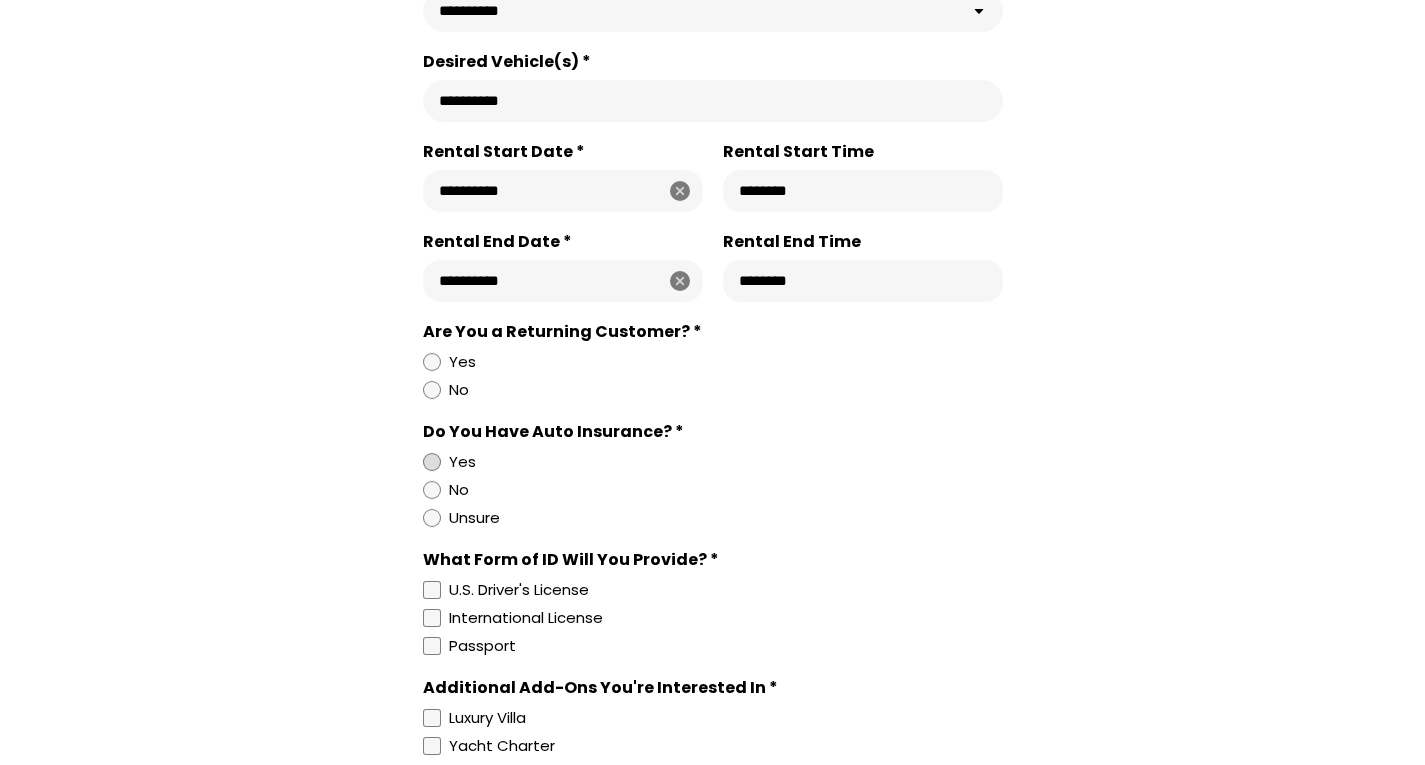 click on "Yes" at bounding box center [709, 462] 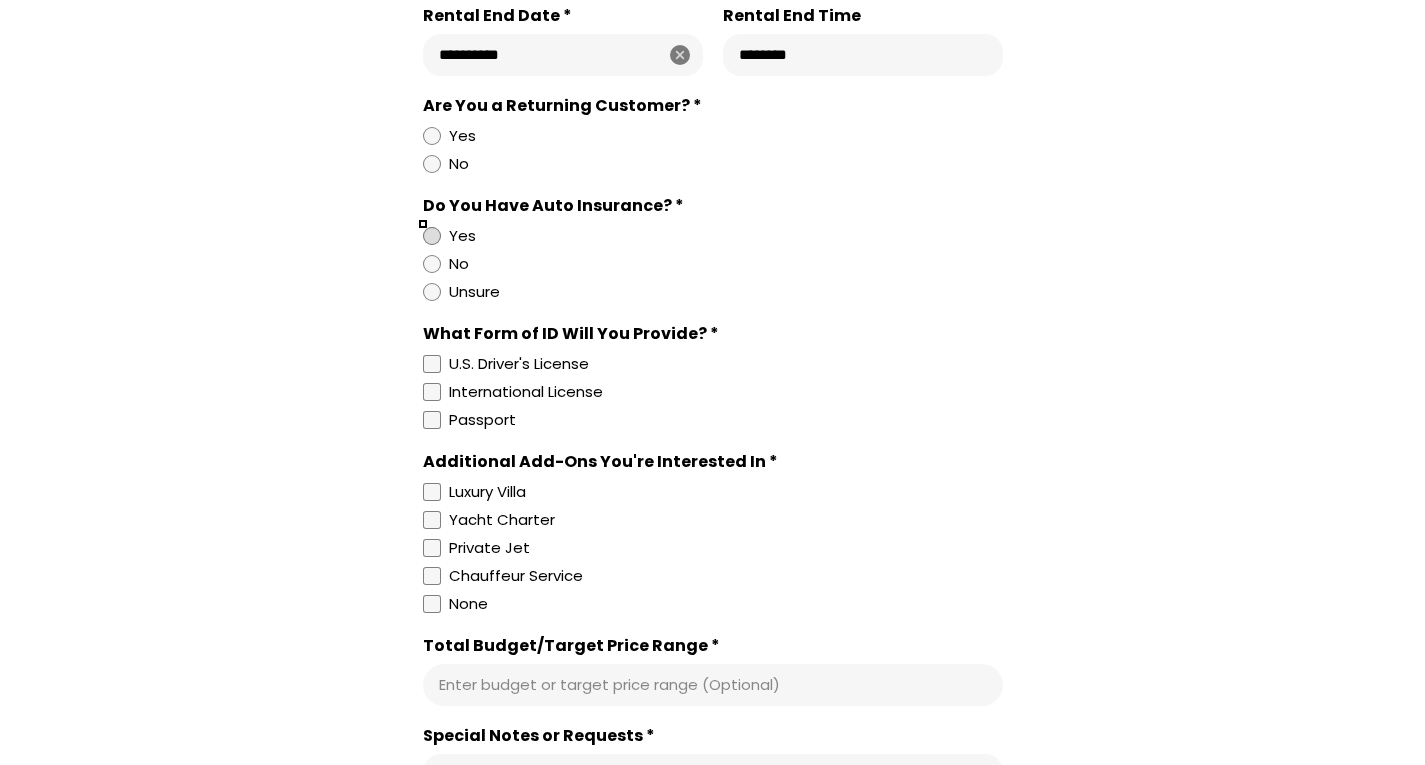 scroll, scrollTop: 1248, scrollLeft: 0, axis: vertical 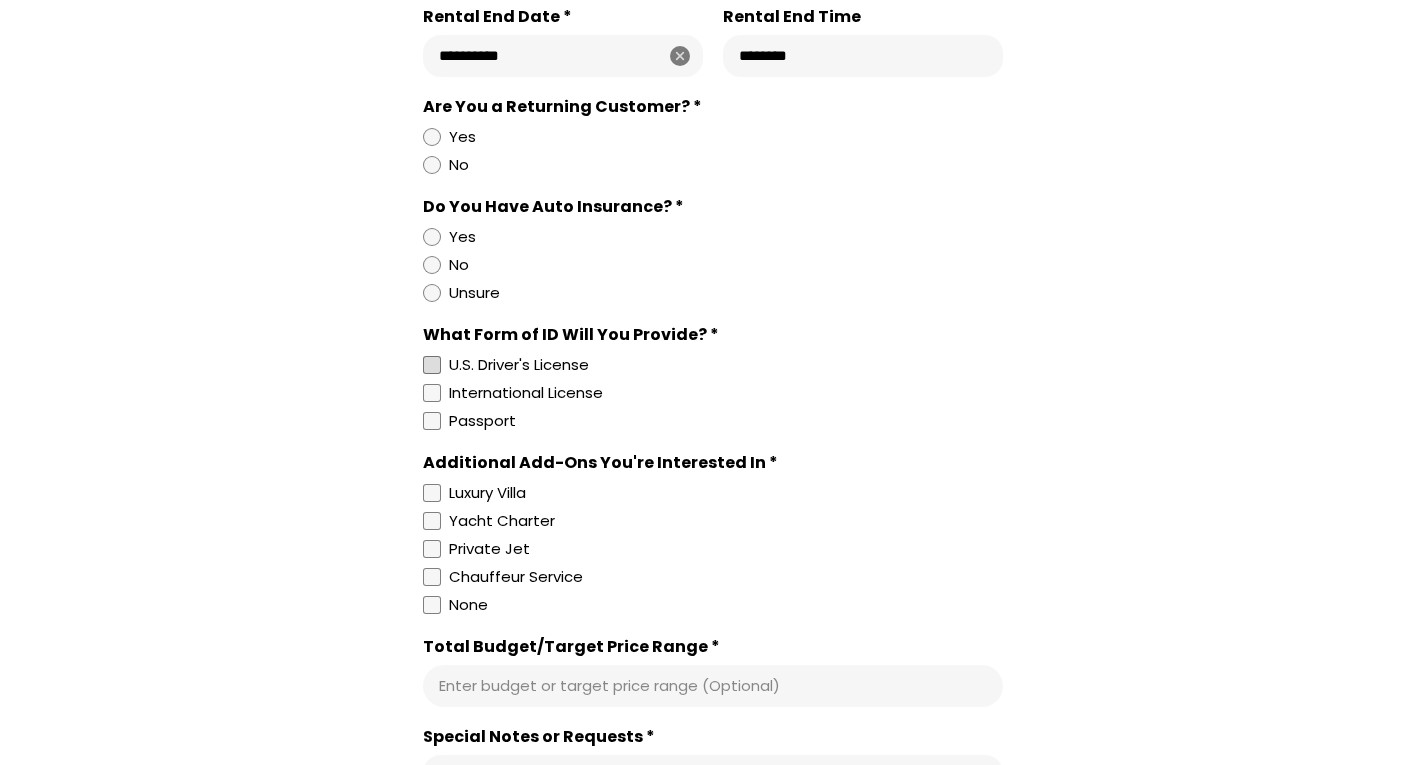 click on "U.S. Driver's License" at bounding box center (709, 365) 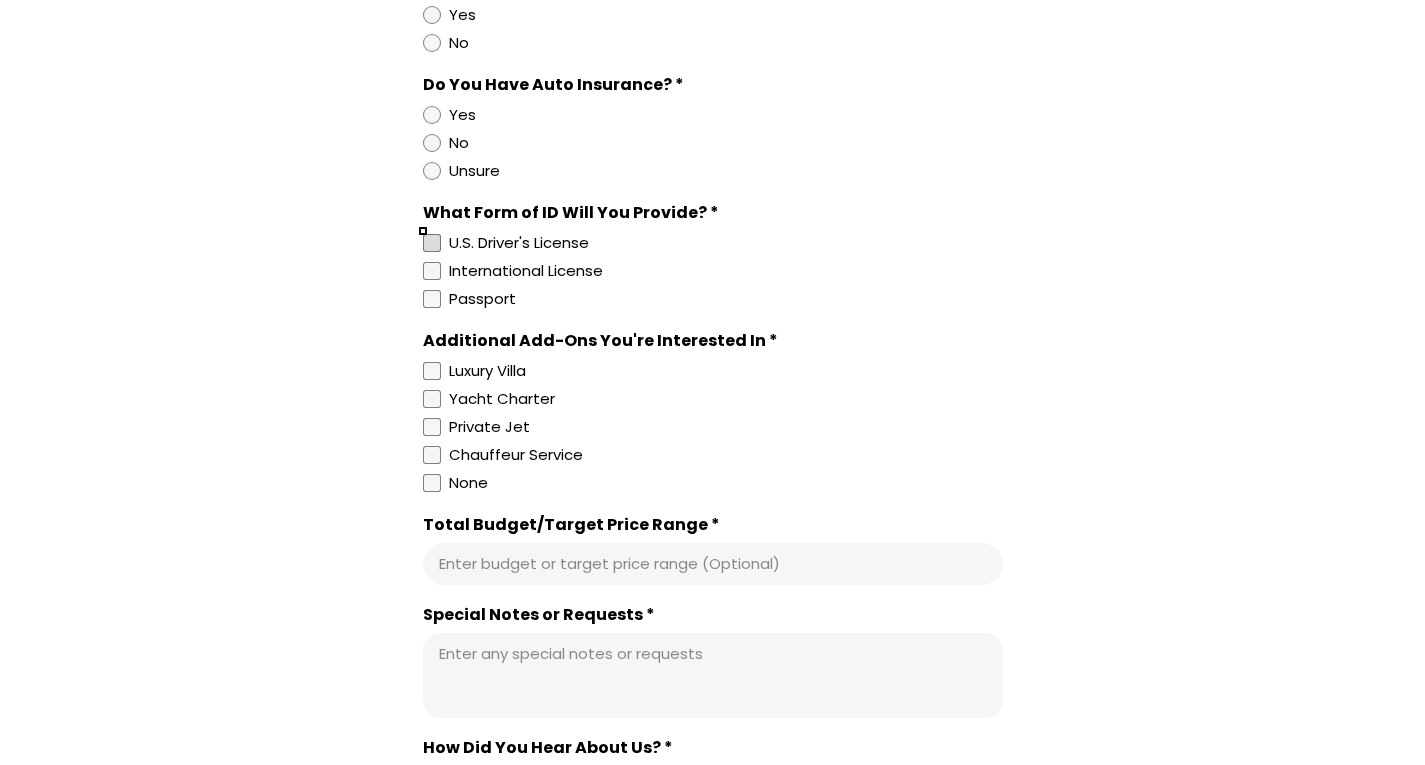 scroll, scrollTop: 1371, scrollLeft: 0, axis: vertical 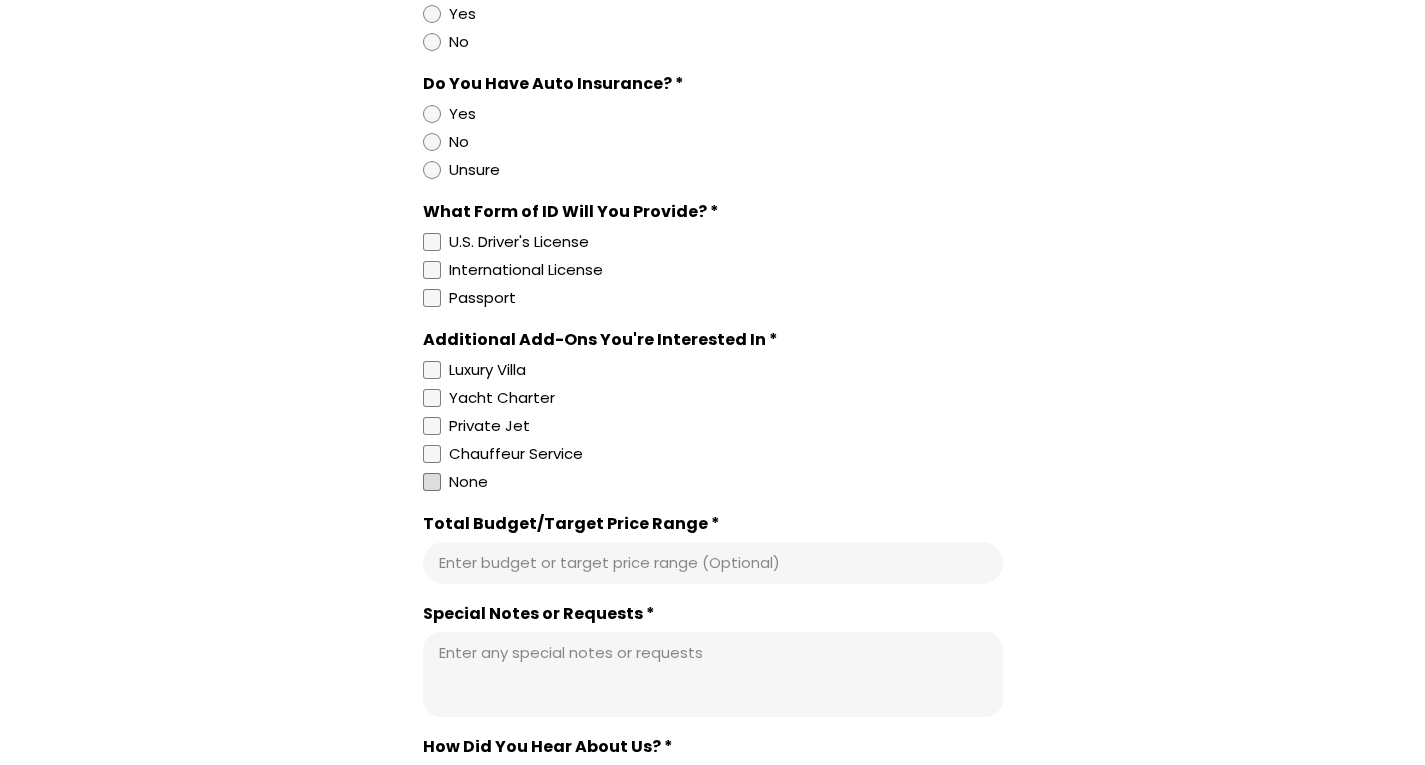 click on "None" at bounding box center [468, 482] 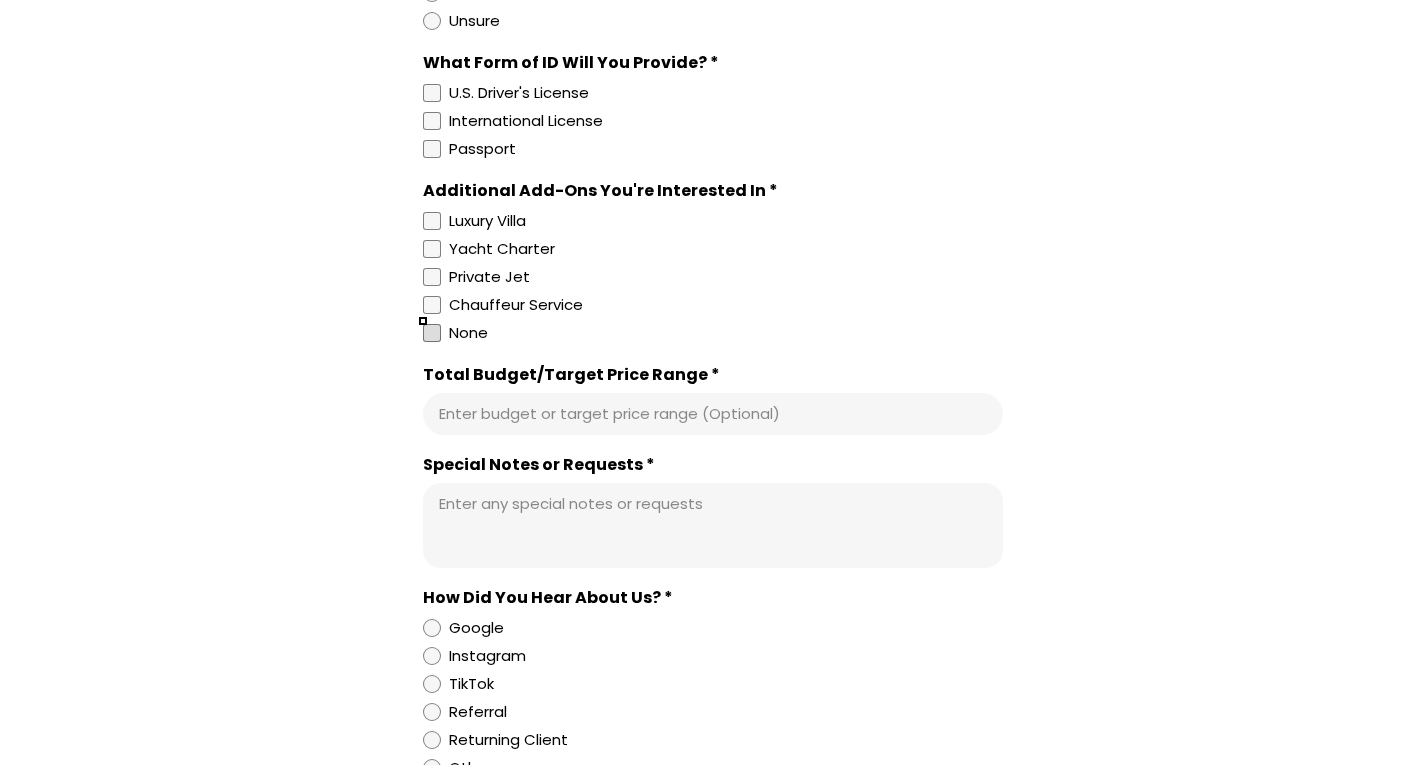 scroll, scrollTop: 1641, scrollLeft: 0, axis: vertical 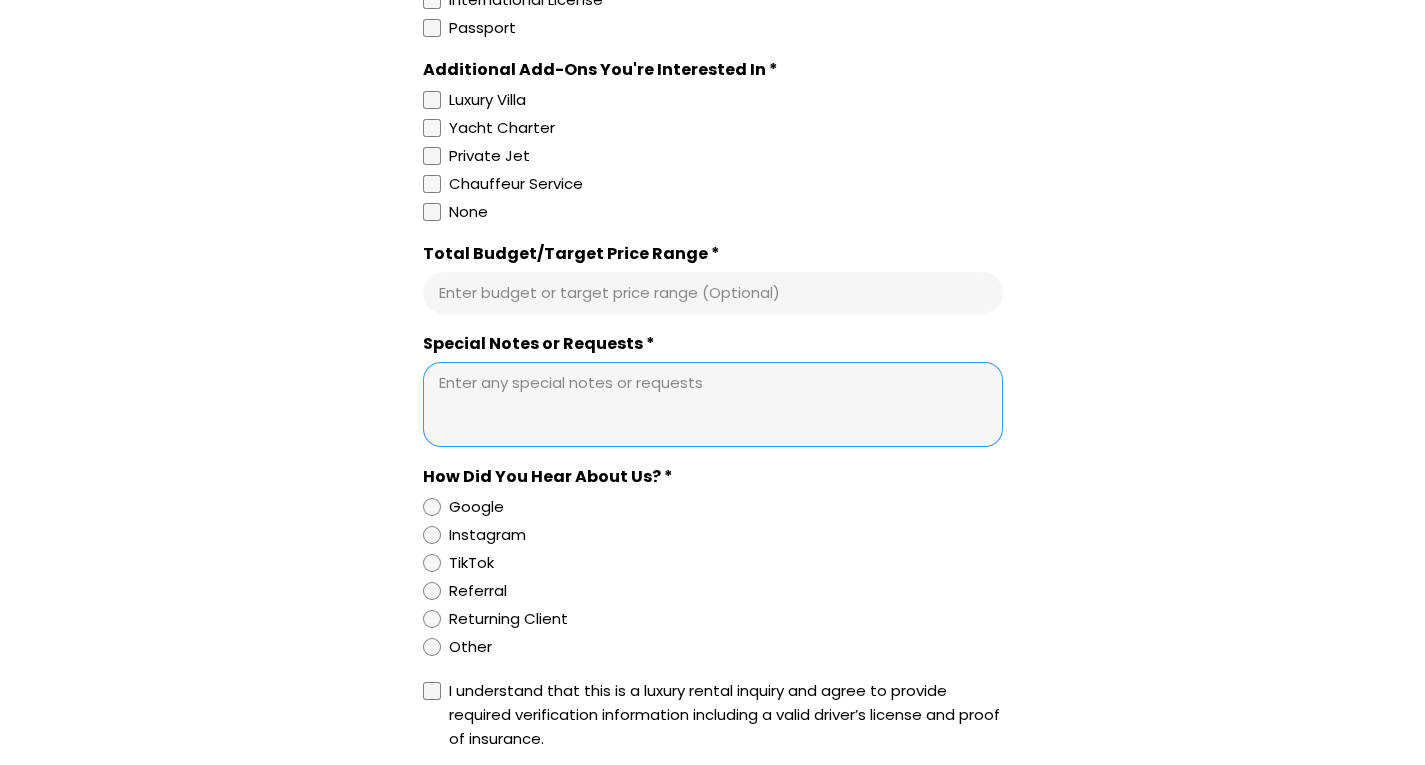 click on "Special Notes or Requests *" at bounding box center [713, 404] 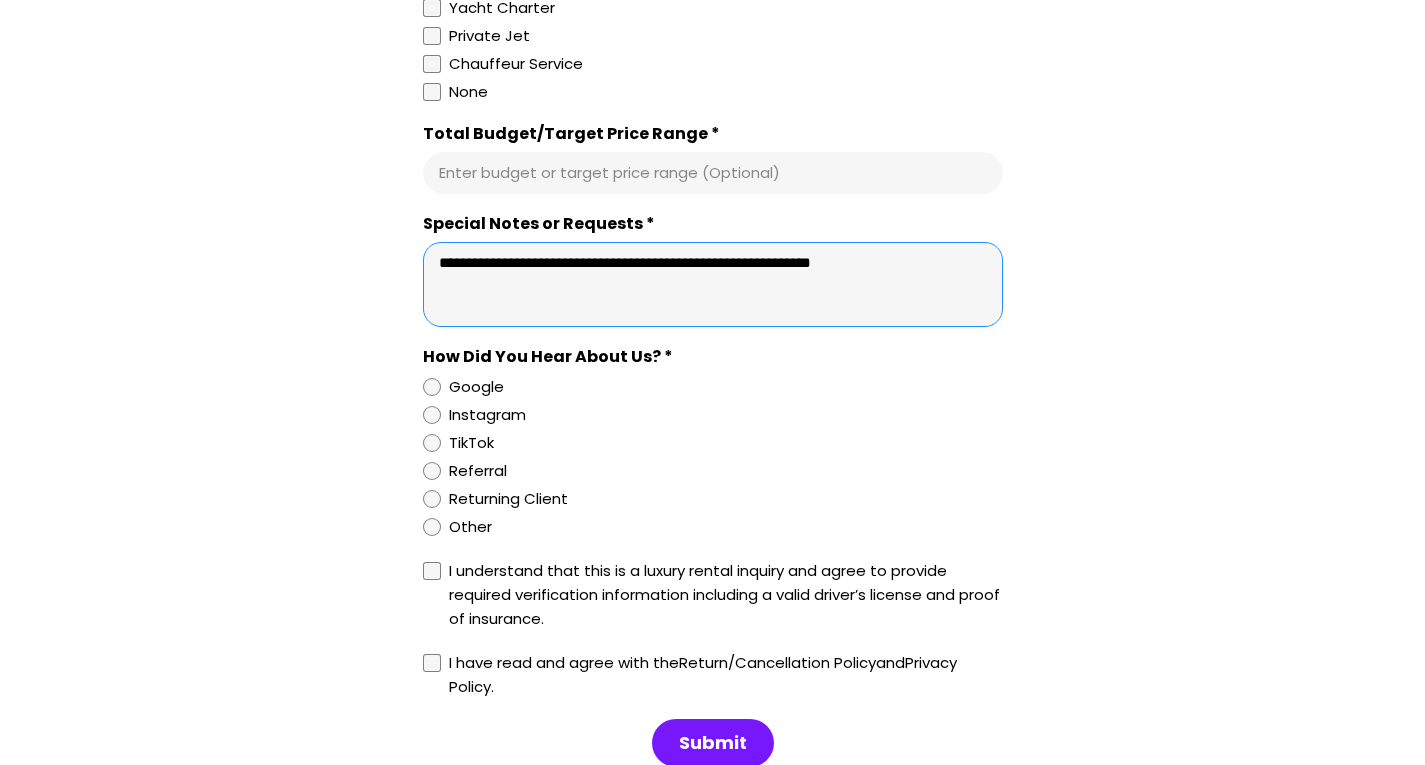 scroll, scrollTop: 1775, scrollLeft: 0, axis: vertical 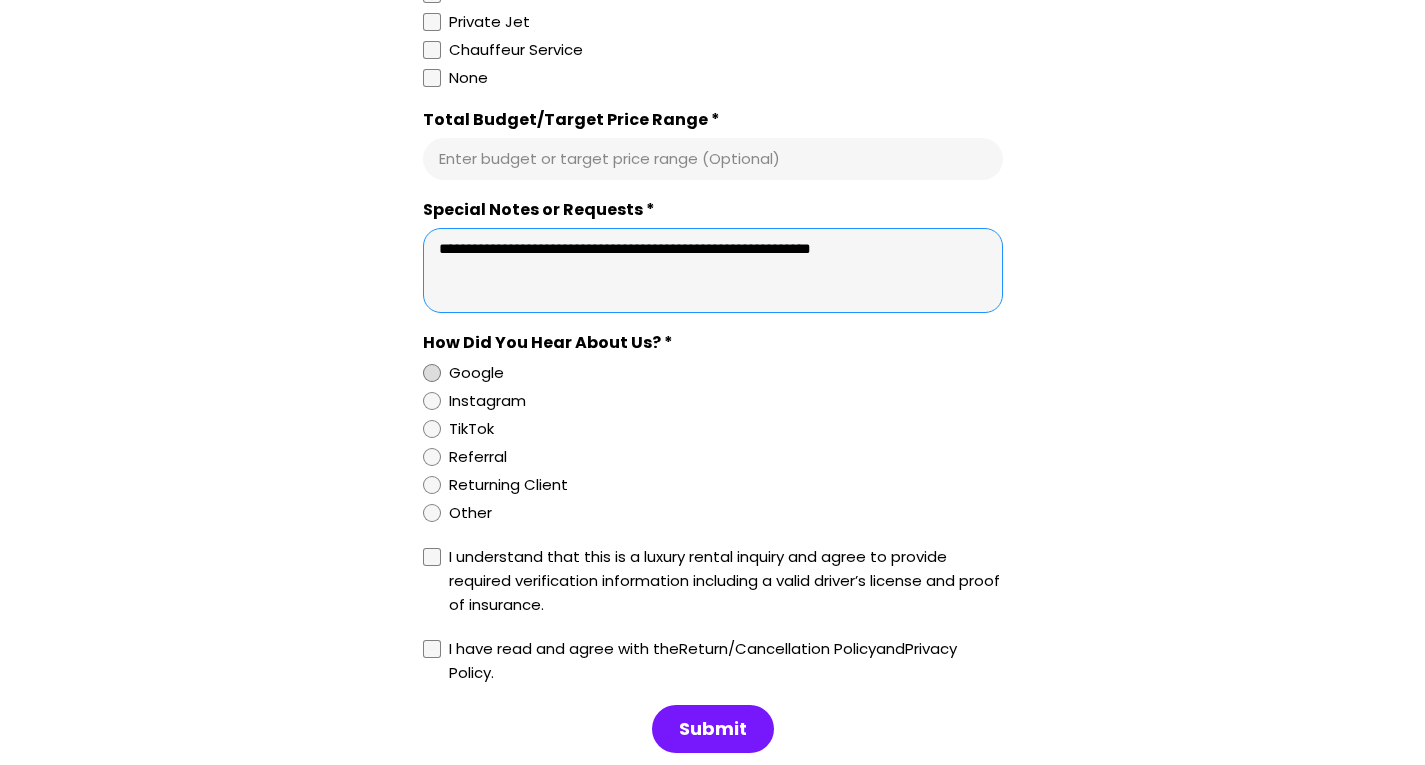 type on "**********" 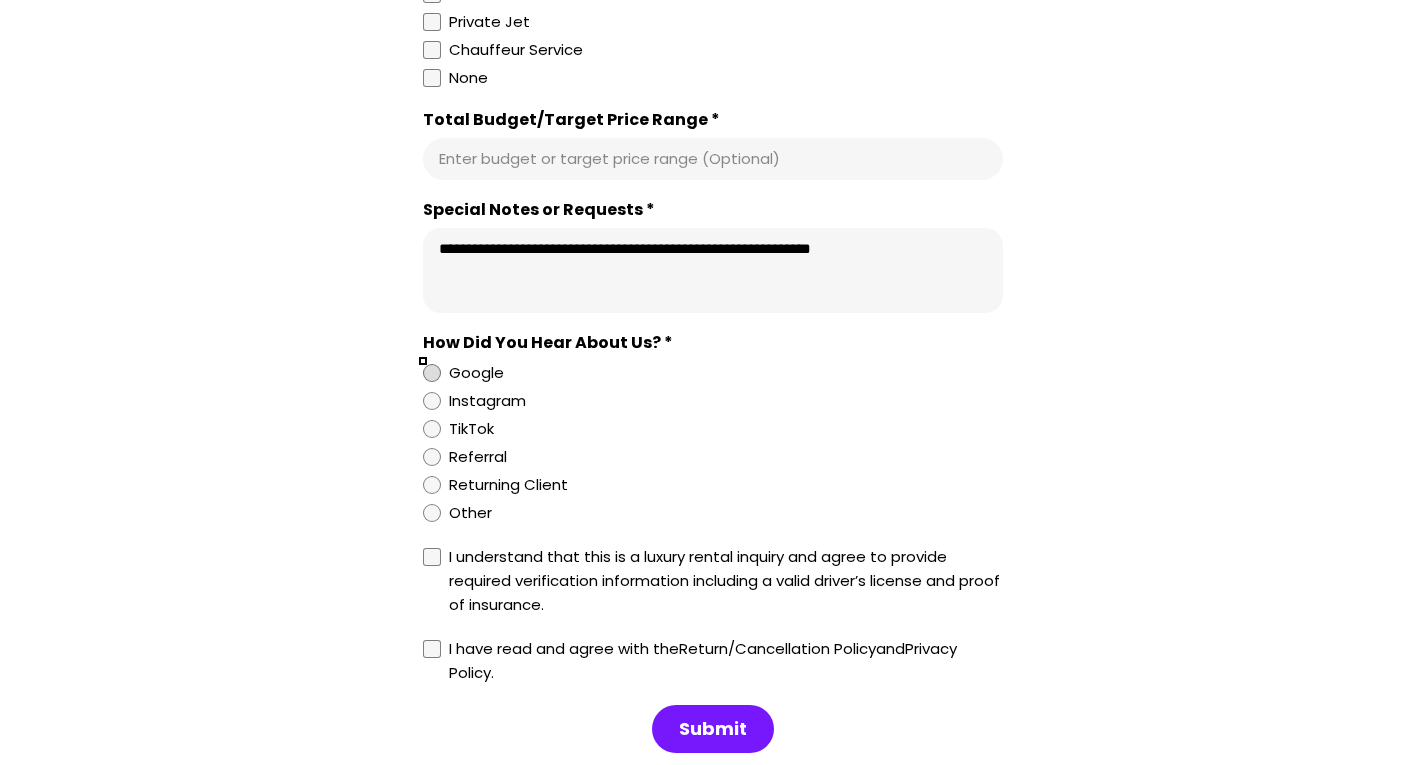 scroll, scrollTop: 1919, scrollLeft: 0, axis: vertical 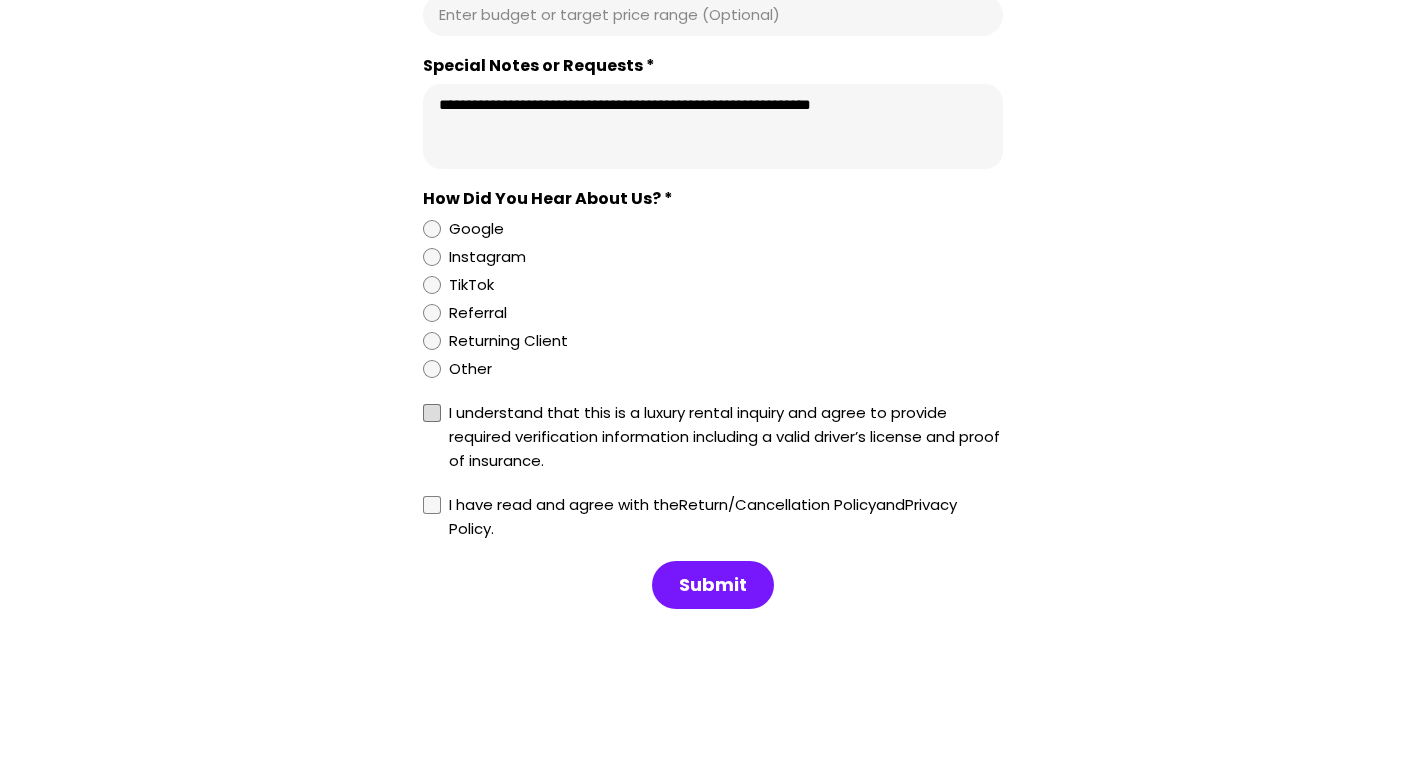 click at bounding box center (432, 413) 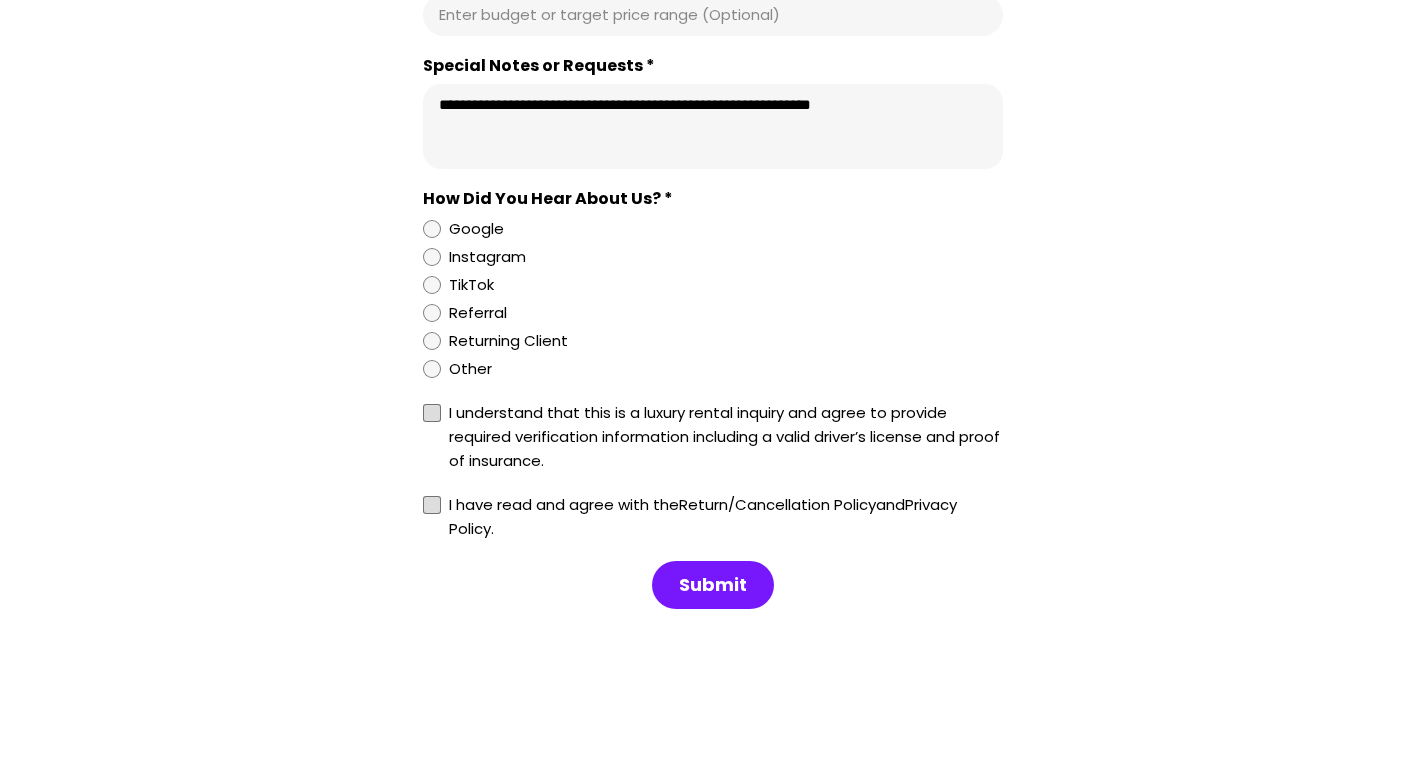 click at bounding box center (432, 505) 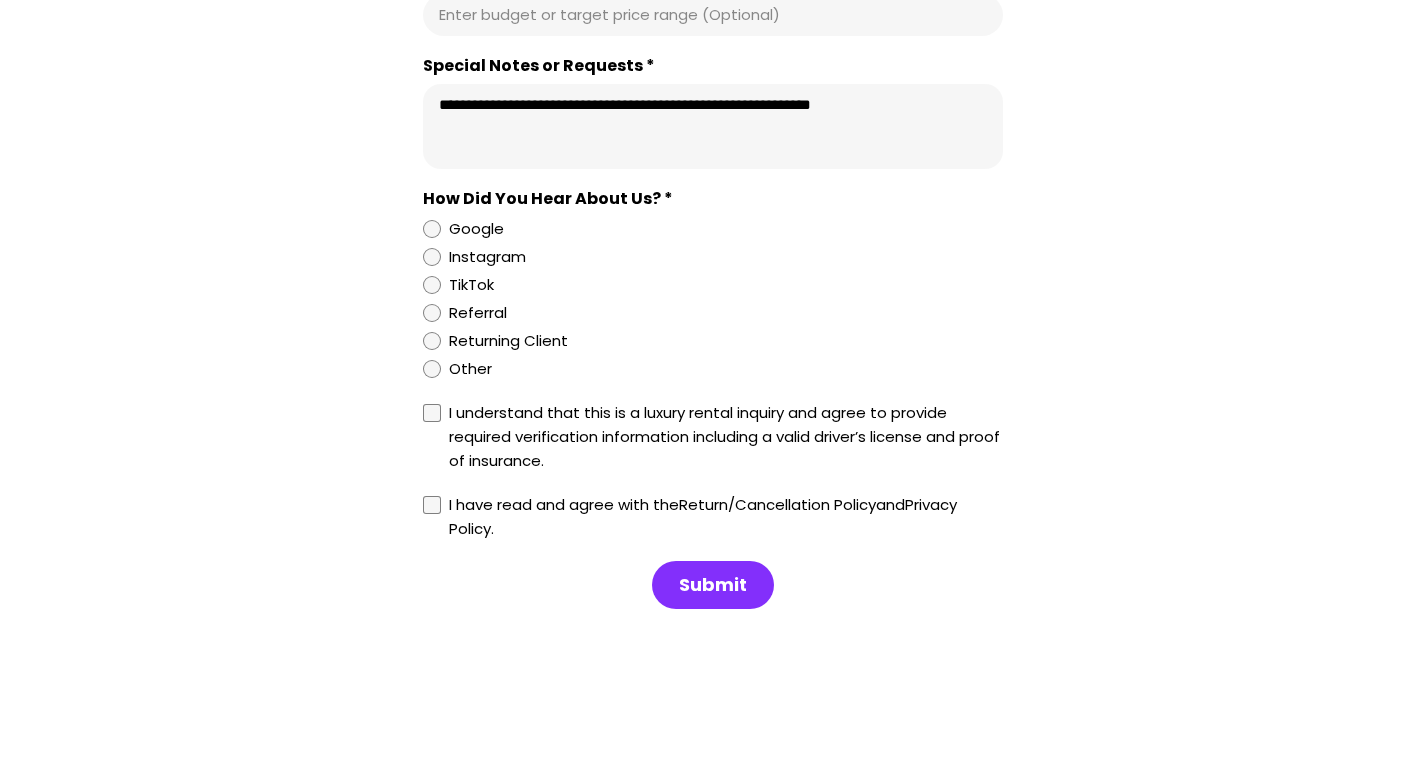 click on "Submit" at bounding box center (713, 585) 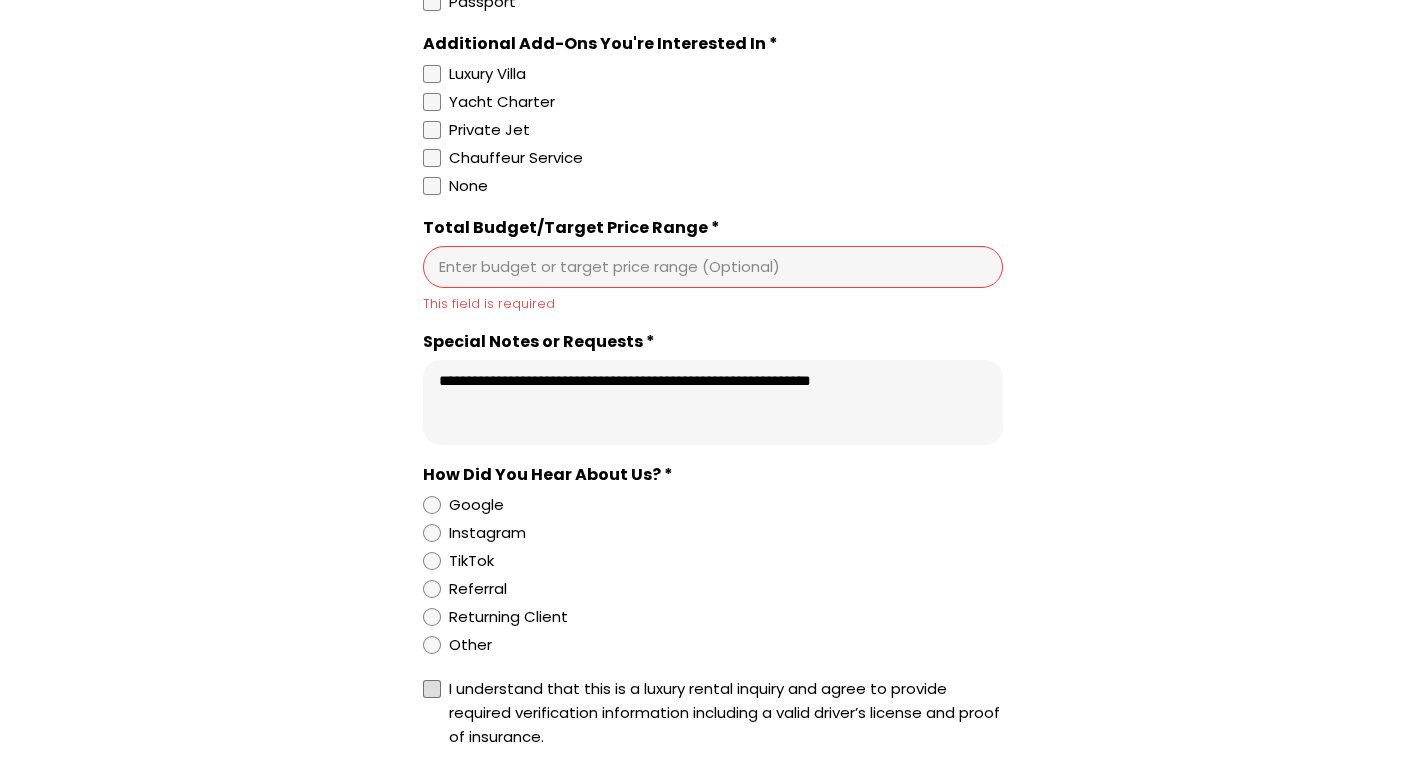 scroll, scrollTop: 1652, scrollLeft: 0, axis: vertical 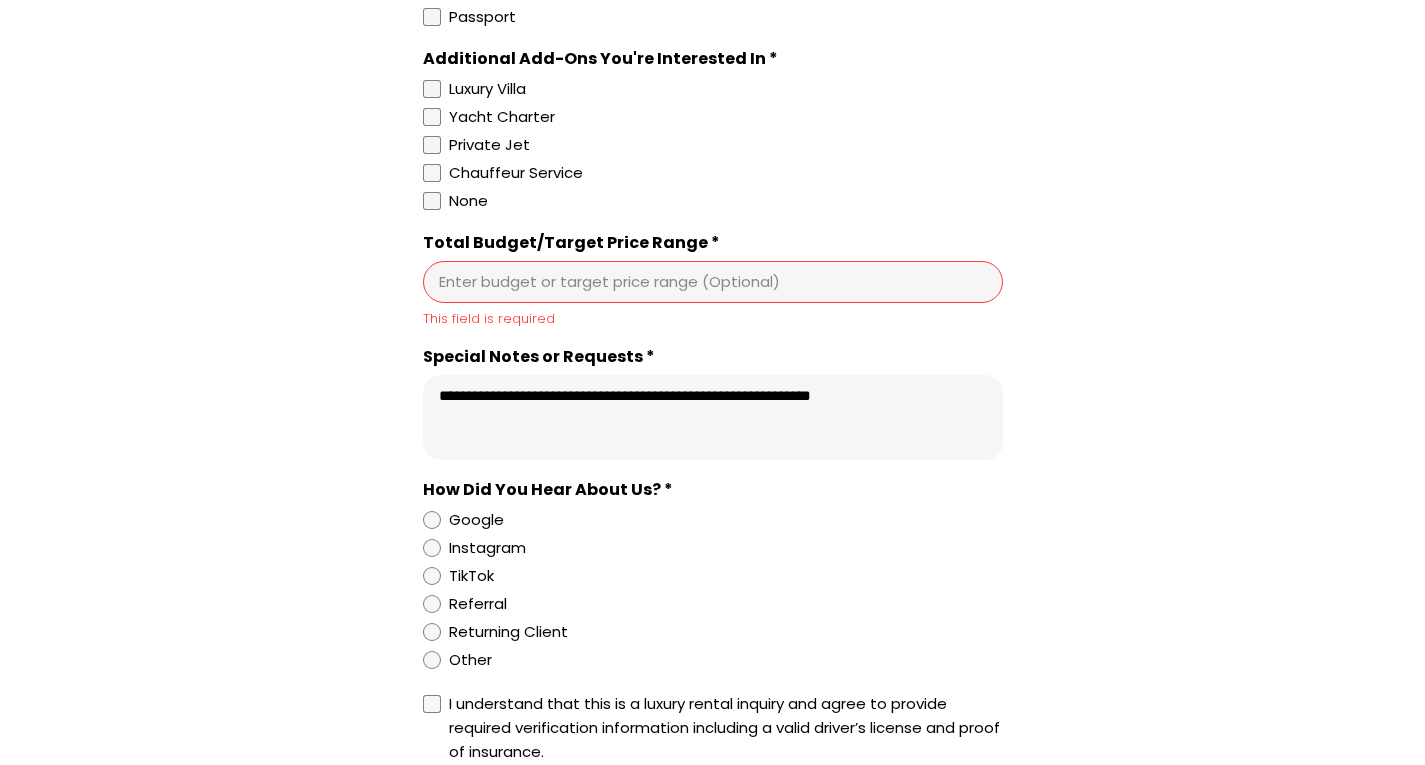 click on "Total Budget/Target Price Range *" at bounding box center [713, 282] 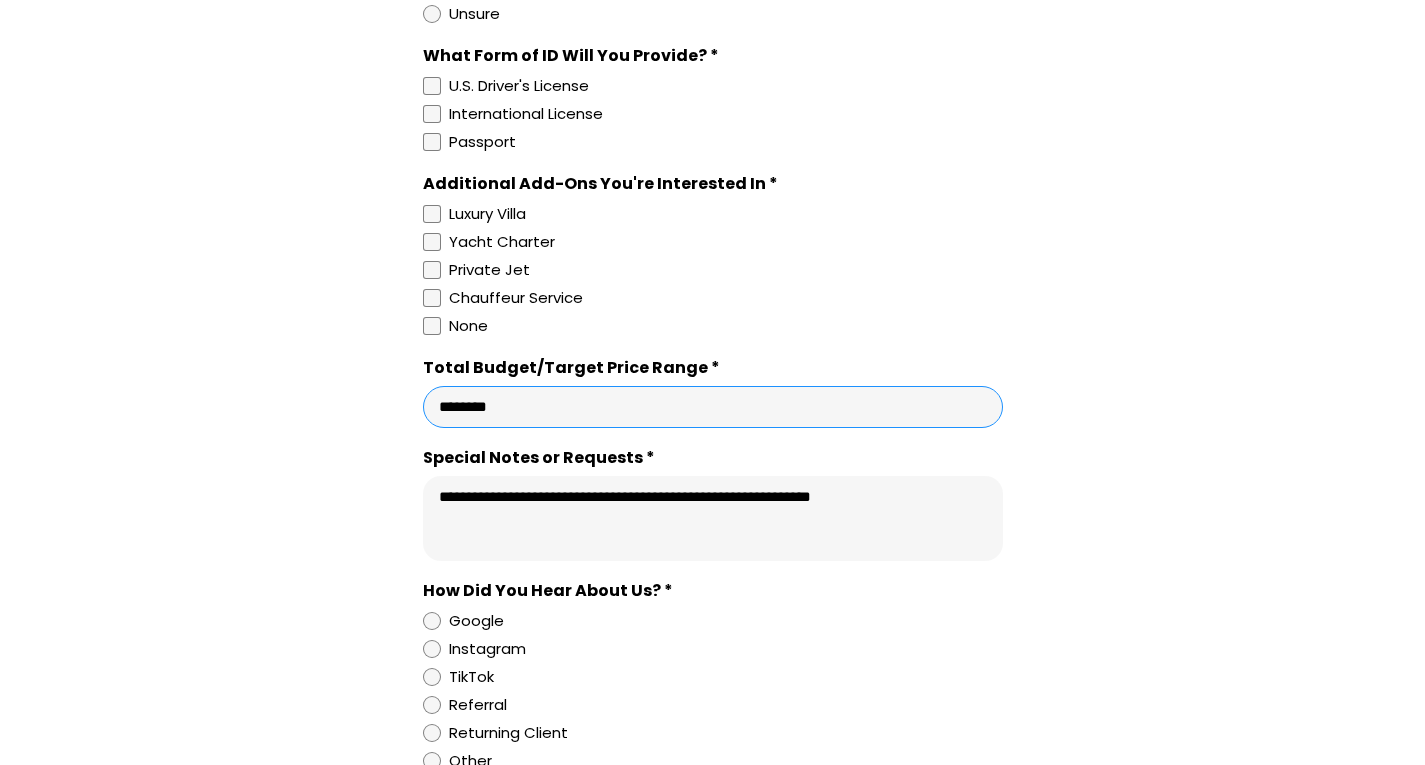 scroll, scrollTop: 1526, scrollLeft: 0, axis: vertical 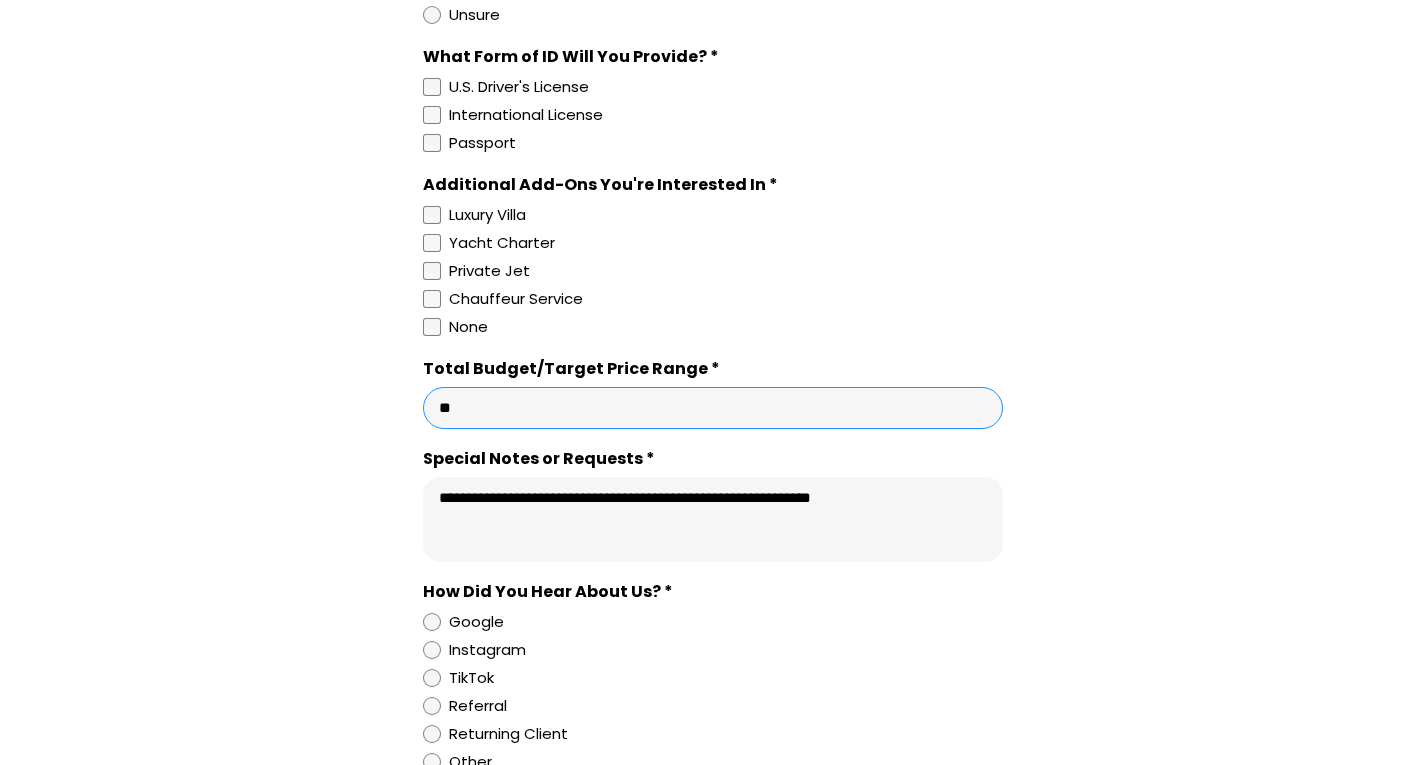 type on "*" 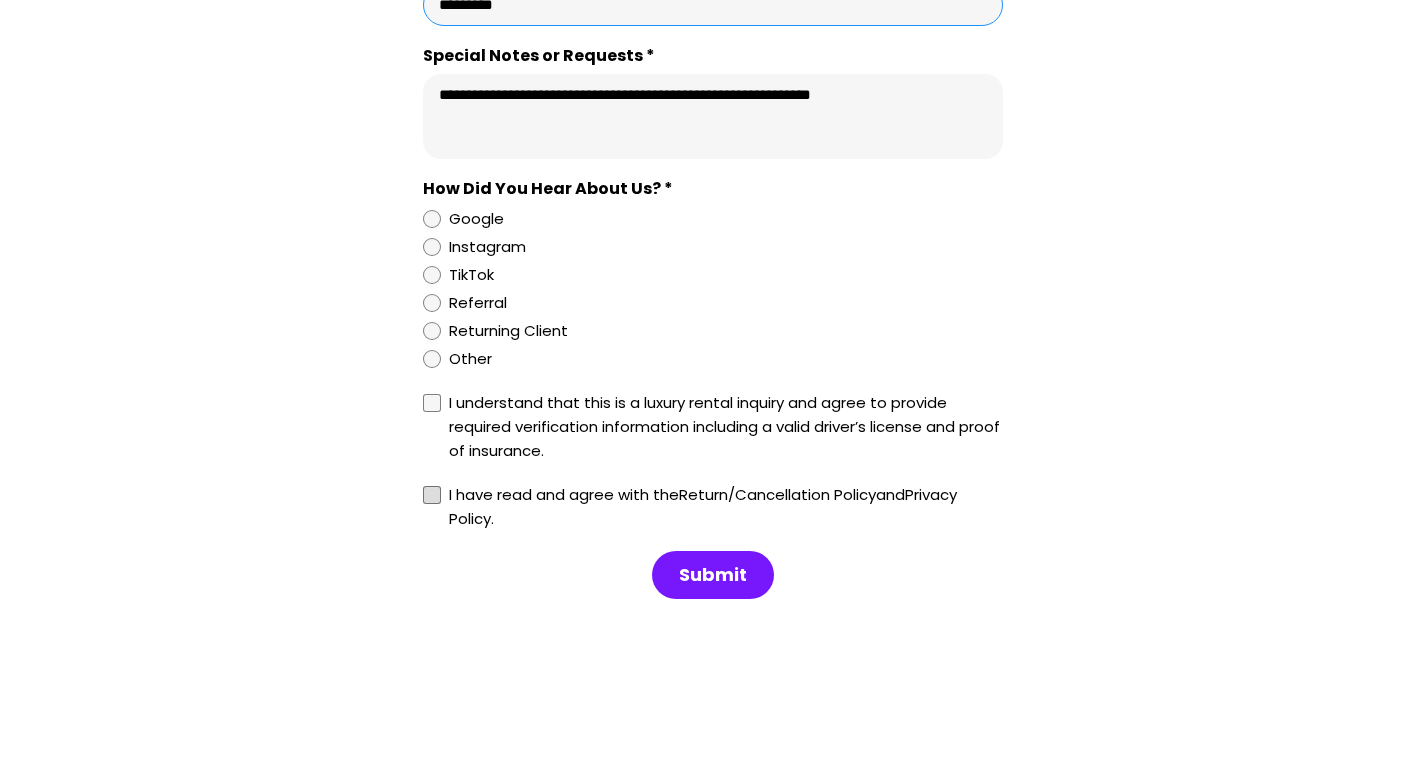 scroll, scrollTop: 1930, scrollLeft: 0, axis: vertical 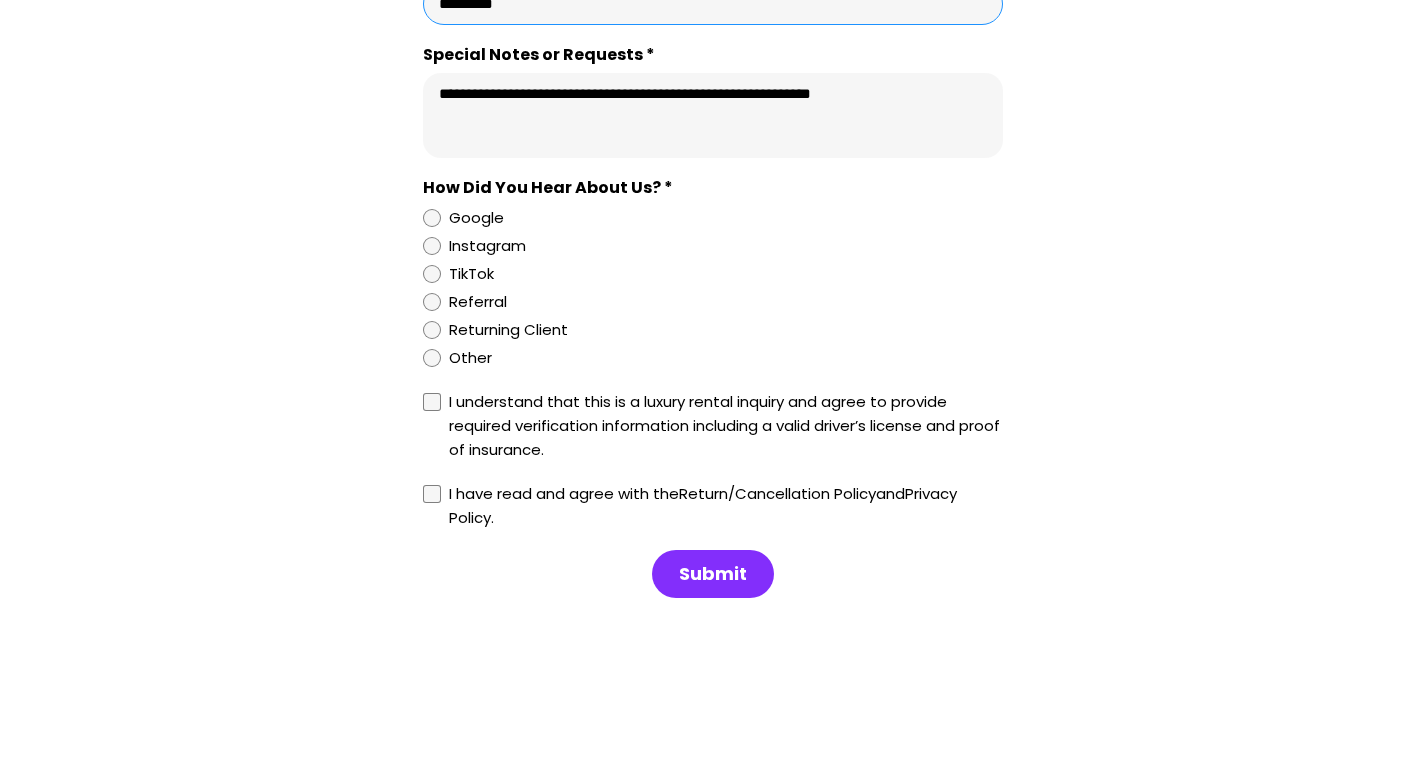 type on "********" 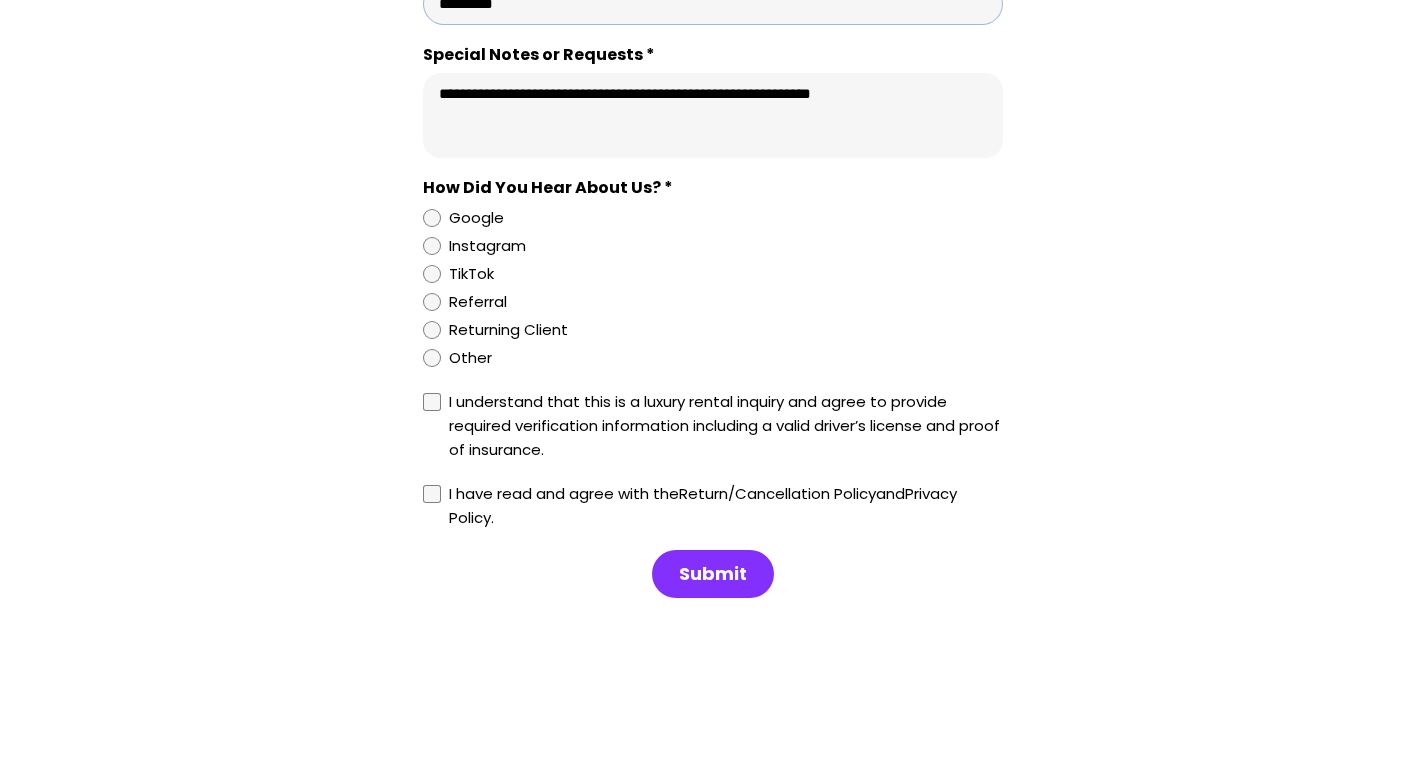 click on "Submit" at bounding box center (713, 574) 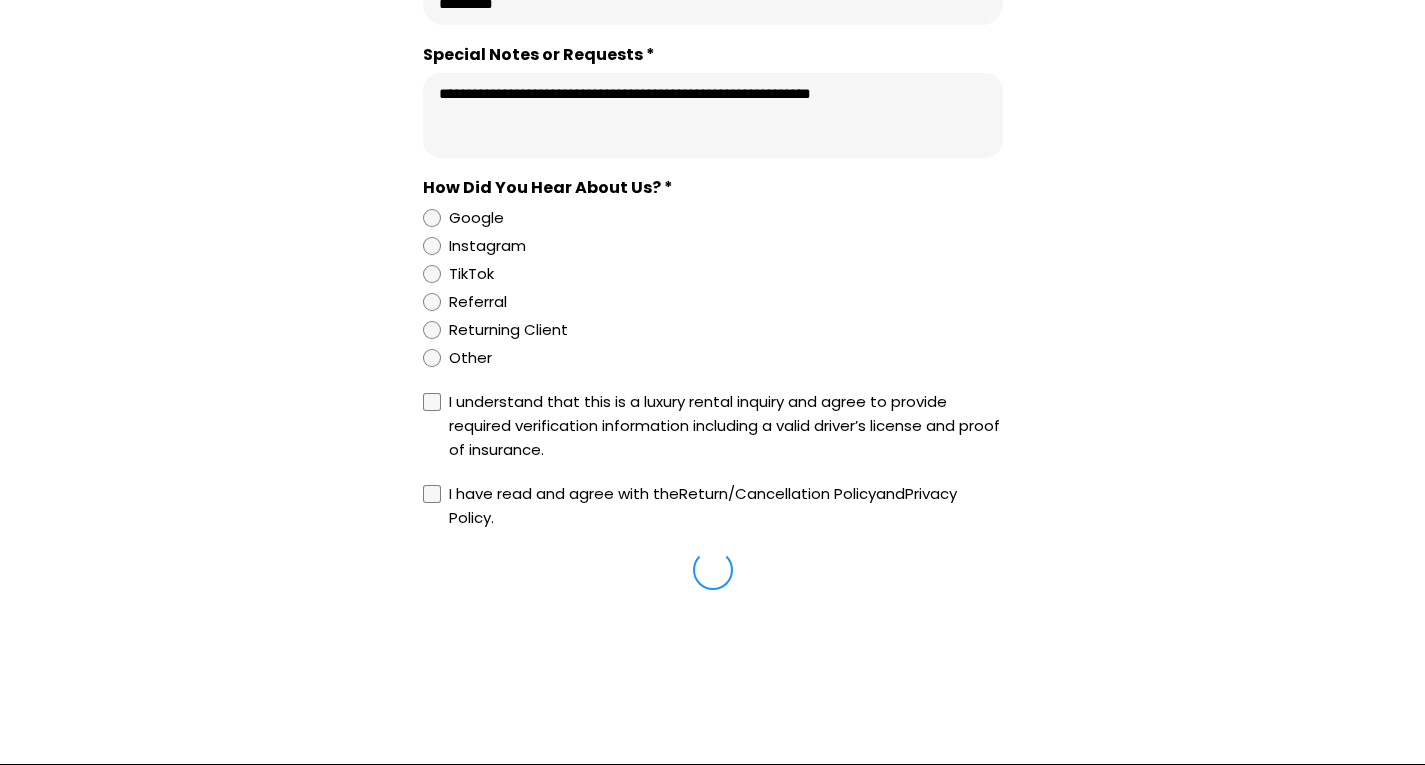 type 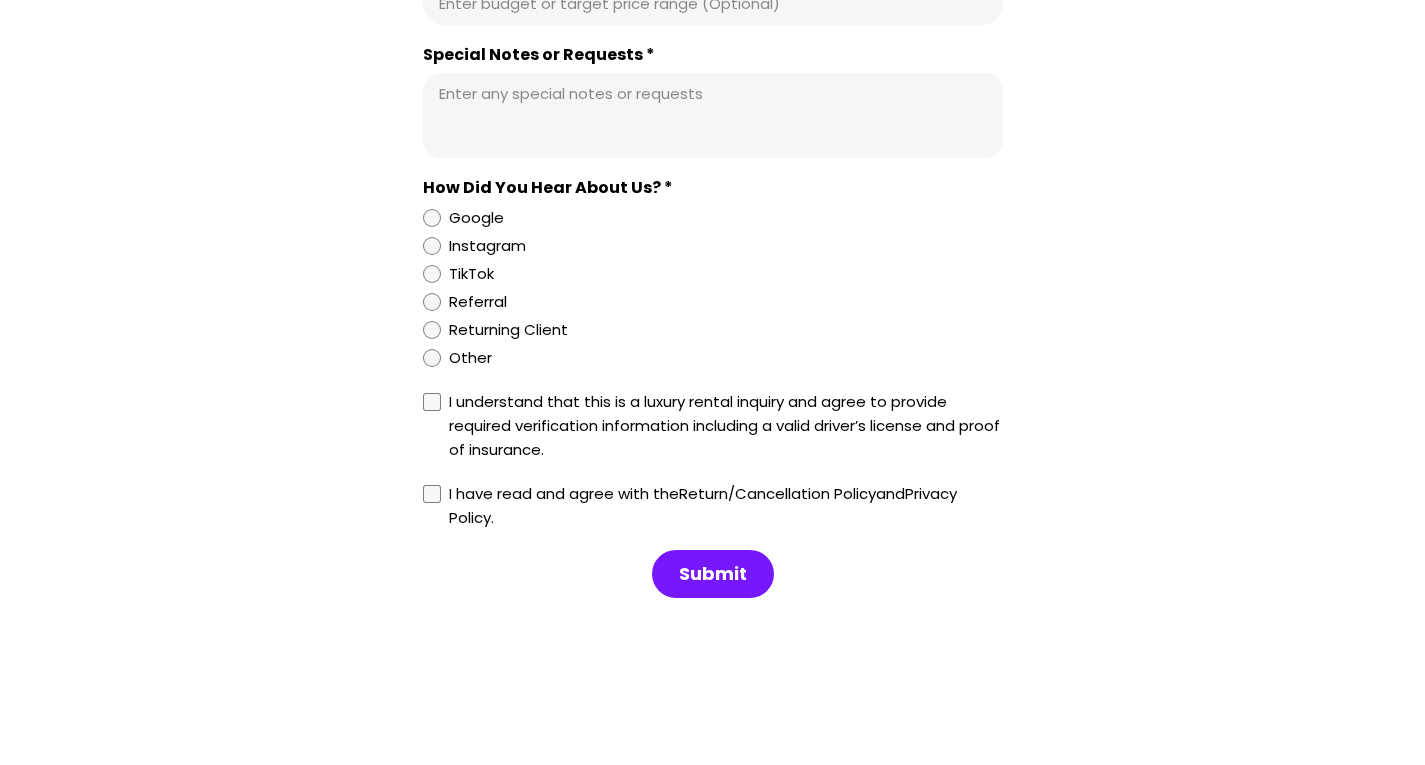 scroll, scrollTop: 0, scrollLeft: 0, axis: both 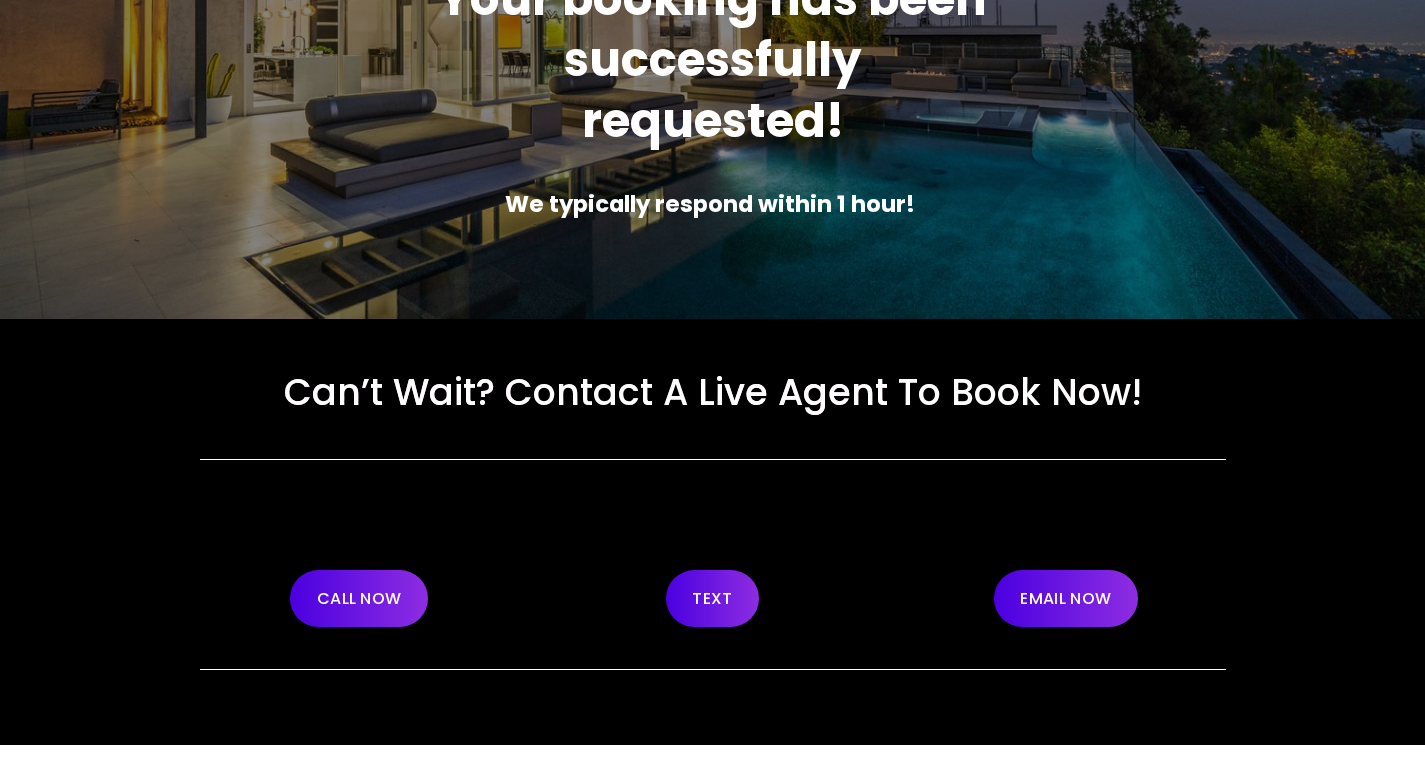click on "CALL NOW" at bounding box center (359, 598) 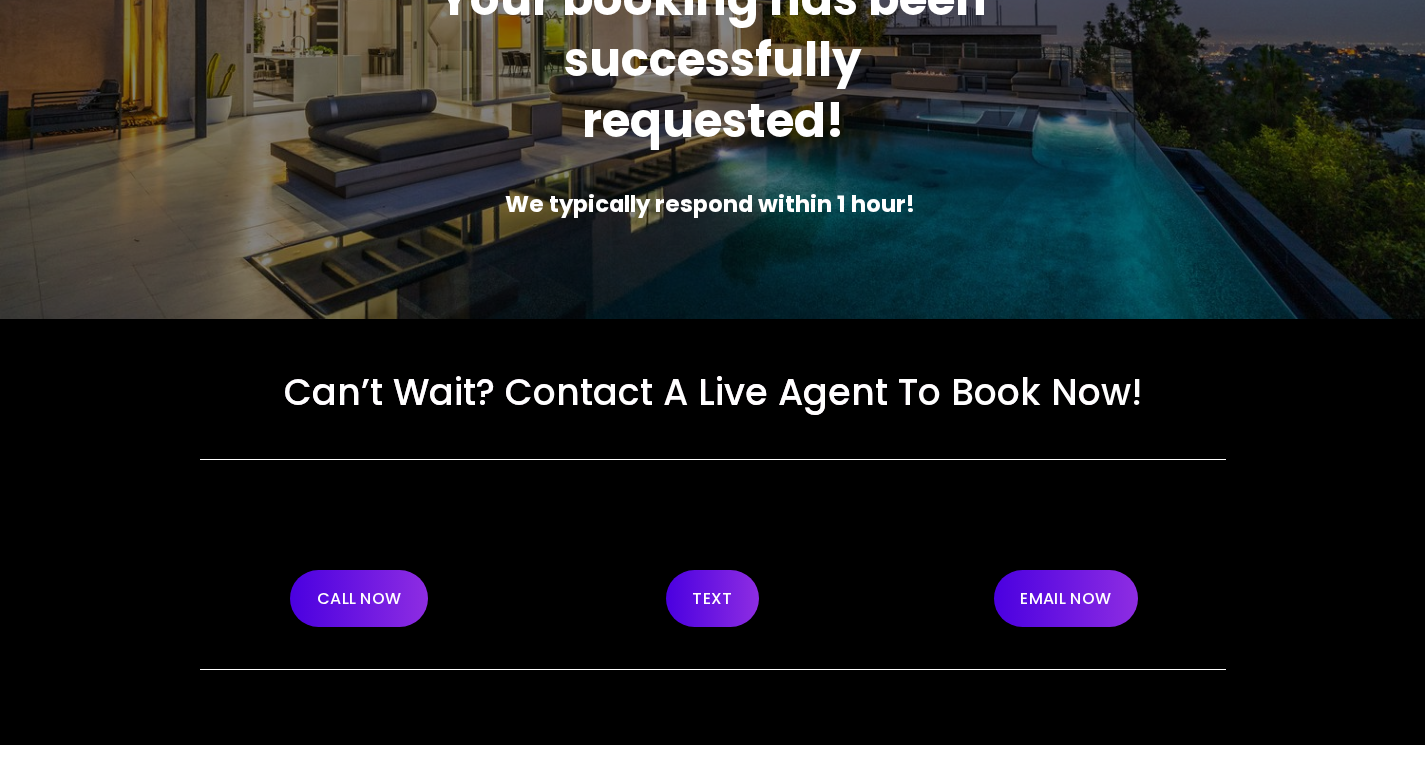 scroll, scrollTop: 0, scrollLeft: 0, axis: both 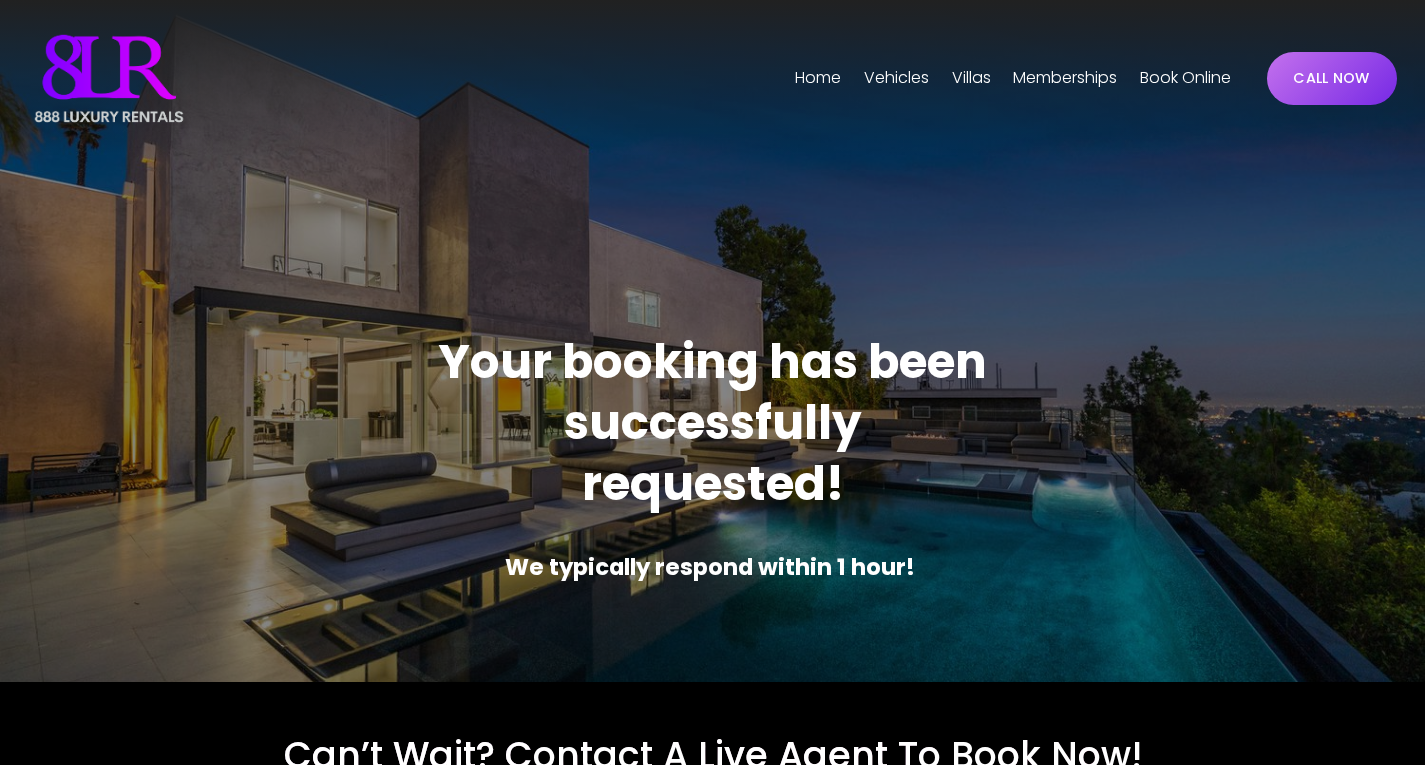 click on "Home" at bounding box center [818, 79] 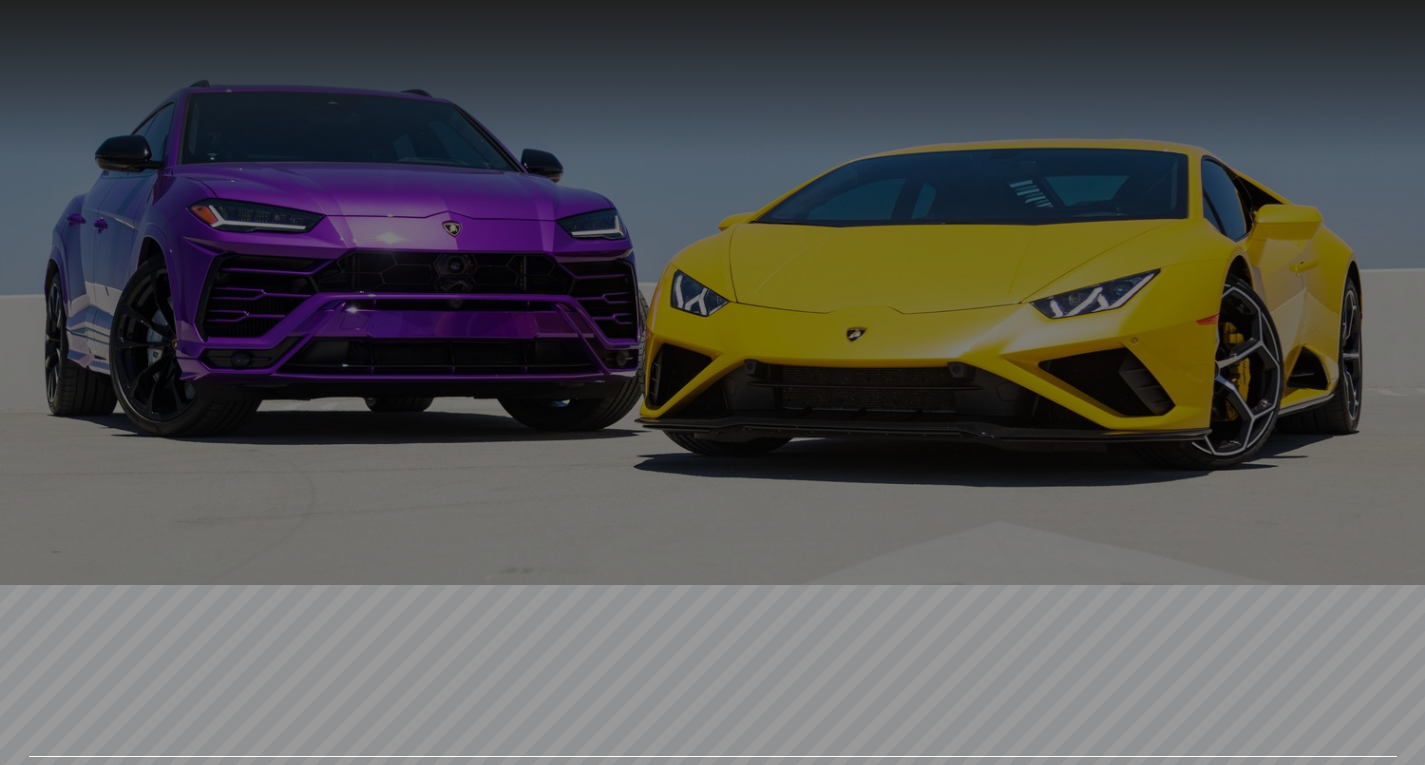scroll, scrollTop: 0, scrollLeft: 0, axis: both 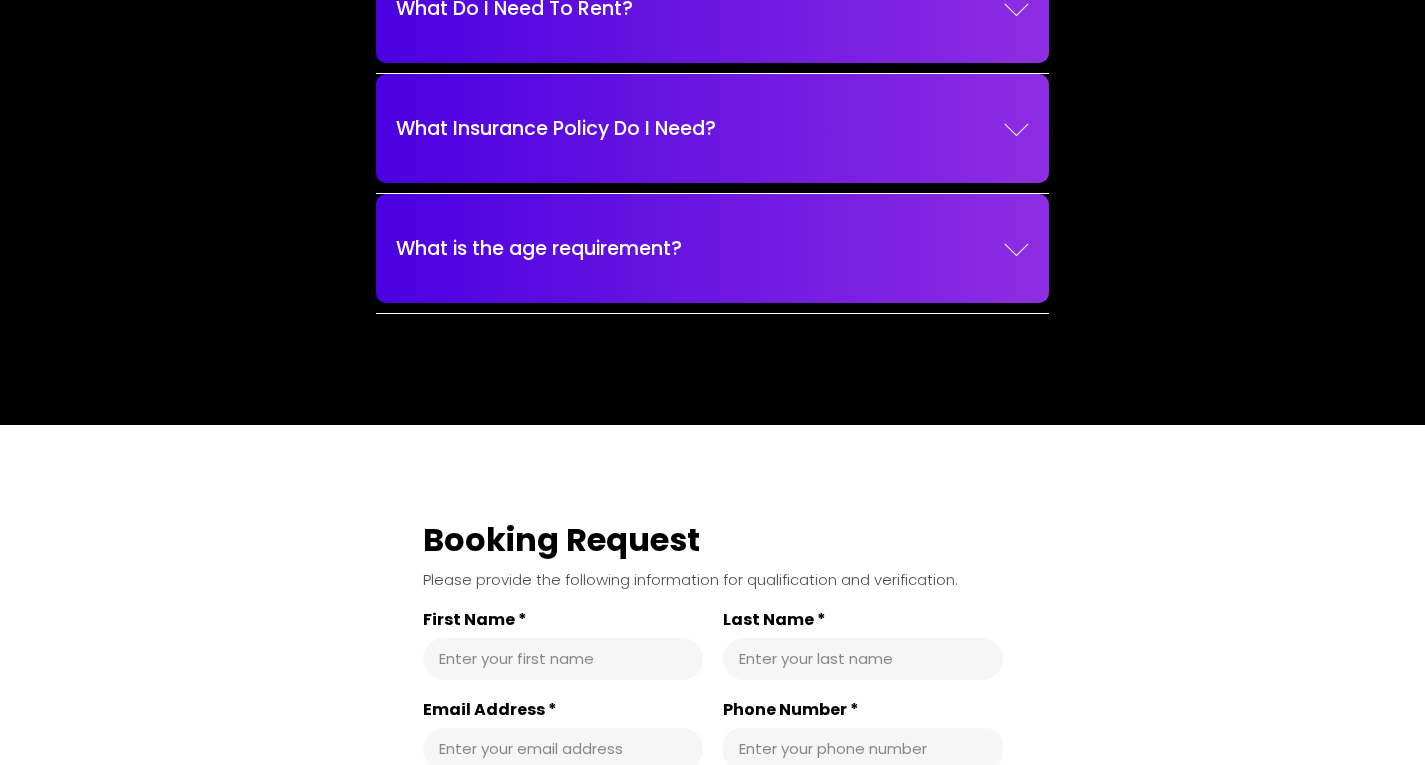 click on "What Insurance Policy Do I Need?" at bounding box center (712, 128) 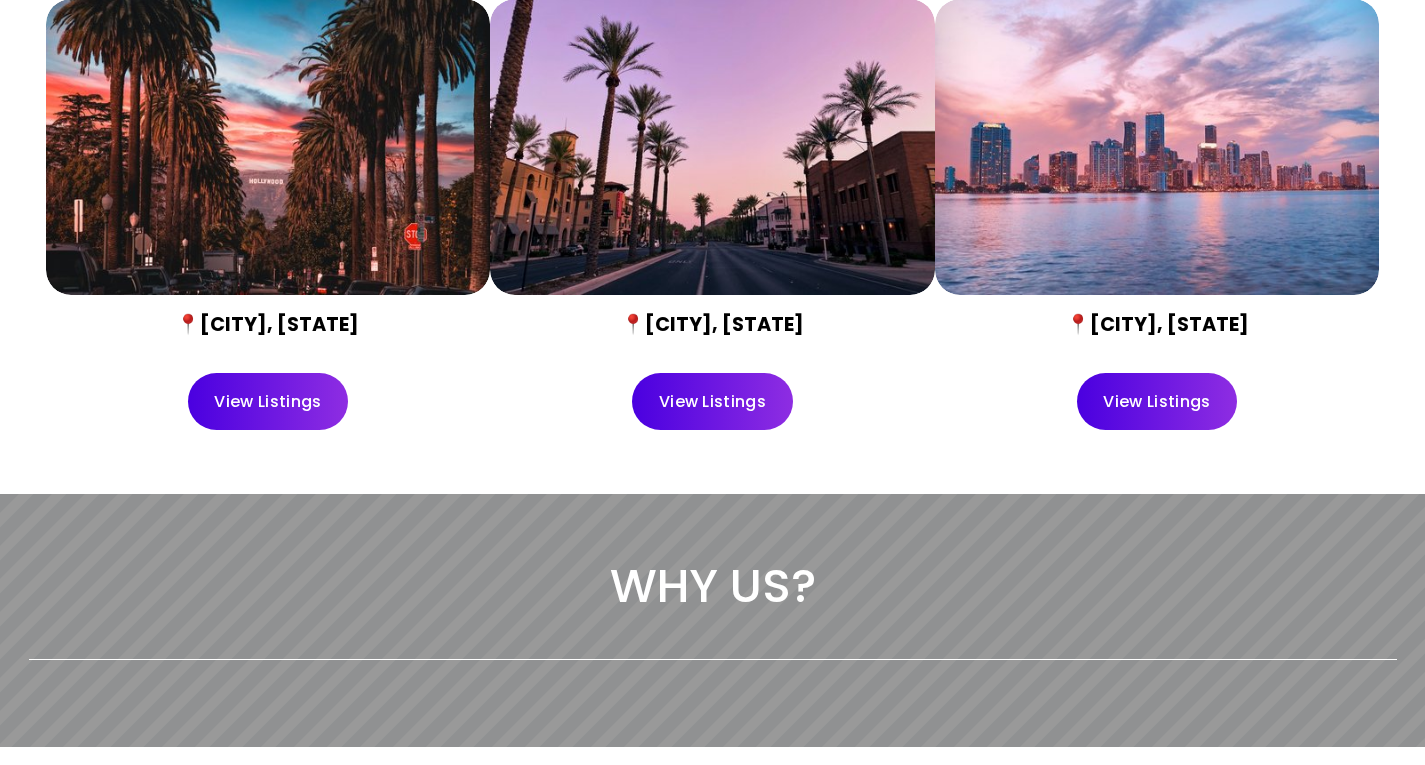 scroll, scrollTop: 860, scrollLeft: 0, axis: vertical 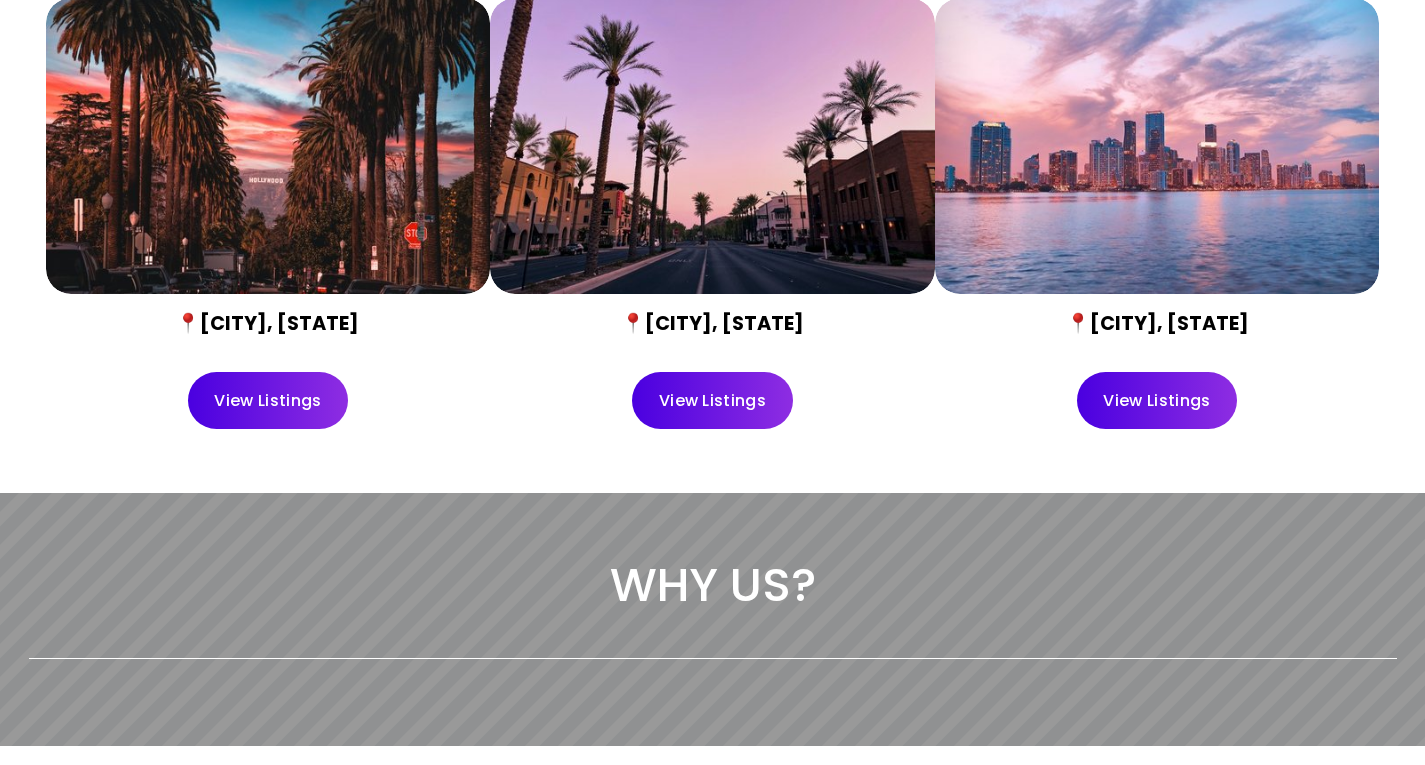 click on "View Listings" at bounding box center (712, 400) 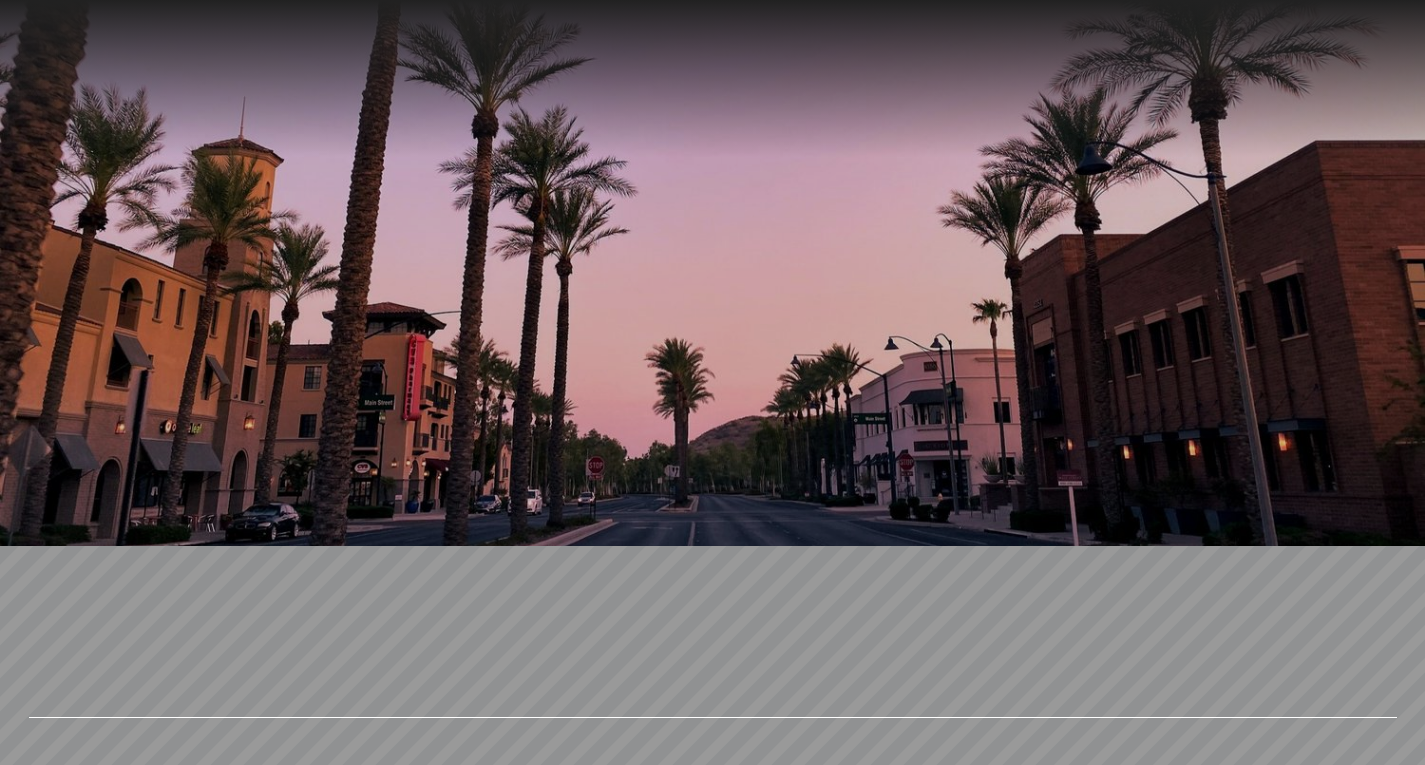 scroll, scrollTop: 412, scrollLeft: 0, axis: vertical 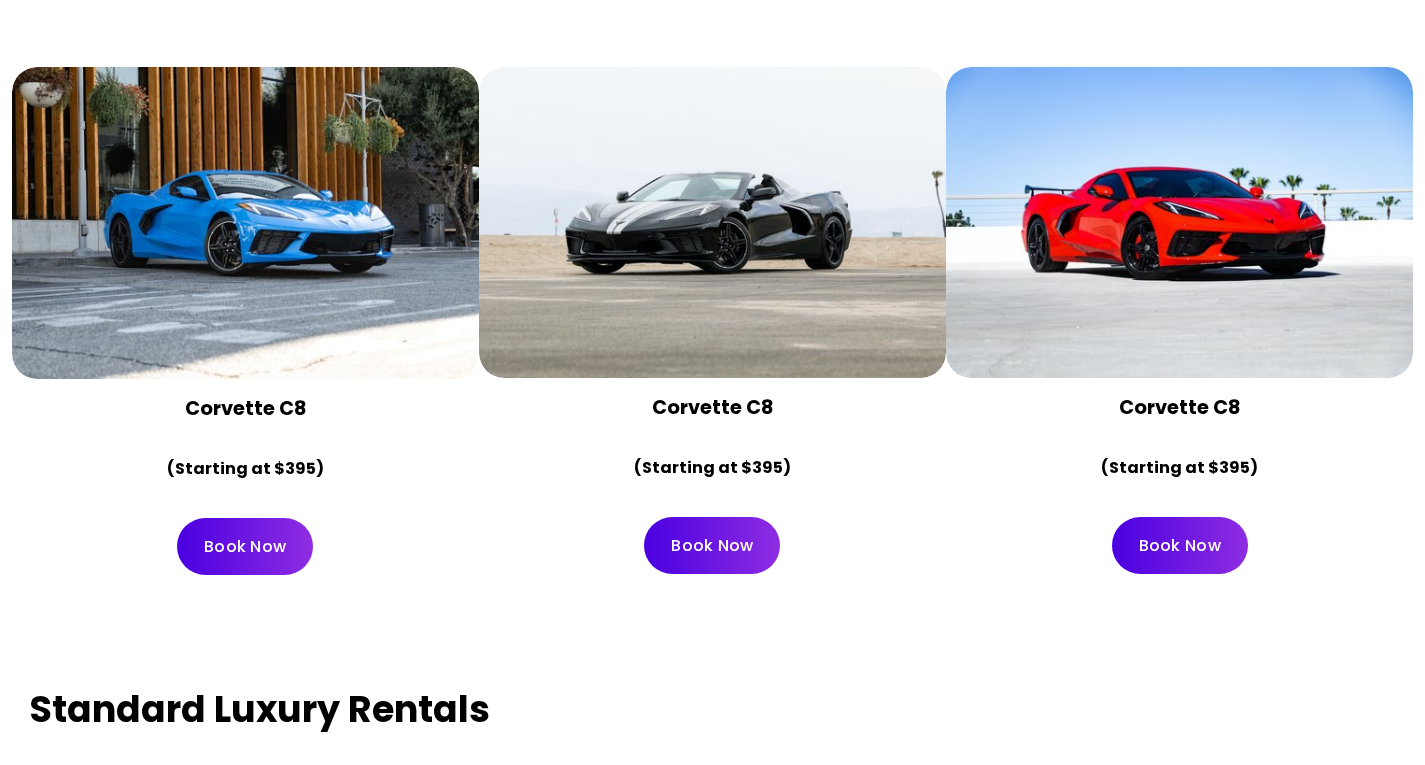 click on "Corvette C8 (Starting at $395)
Book Now
View fullsize" at bounding box center [712, 329] 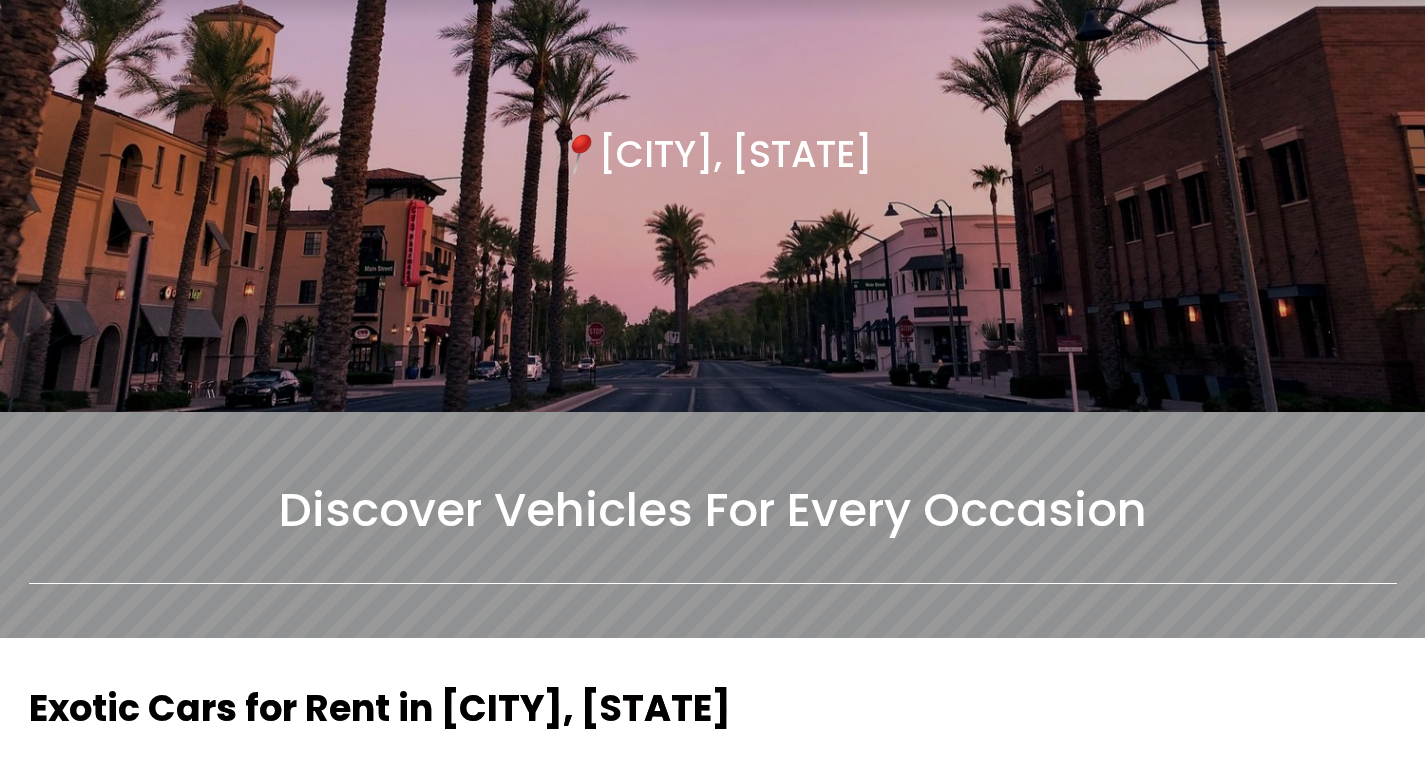 scroll, scrollTop: 0, scrollLeft: 0, axis: both 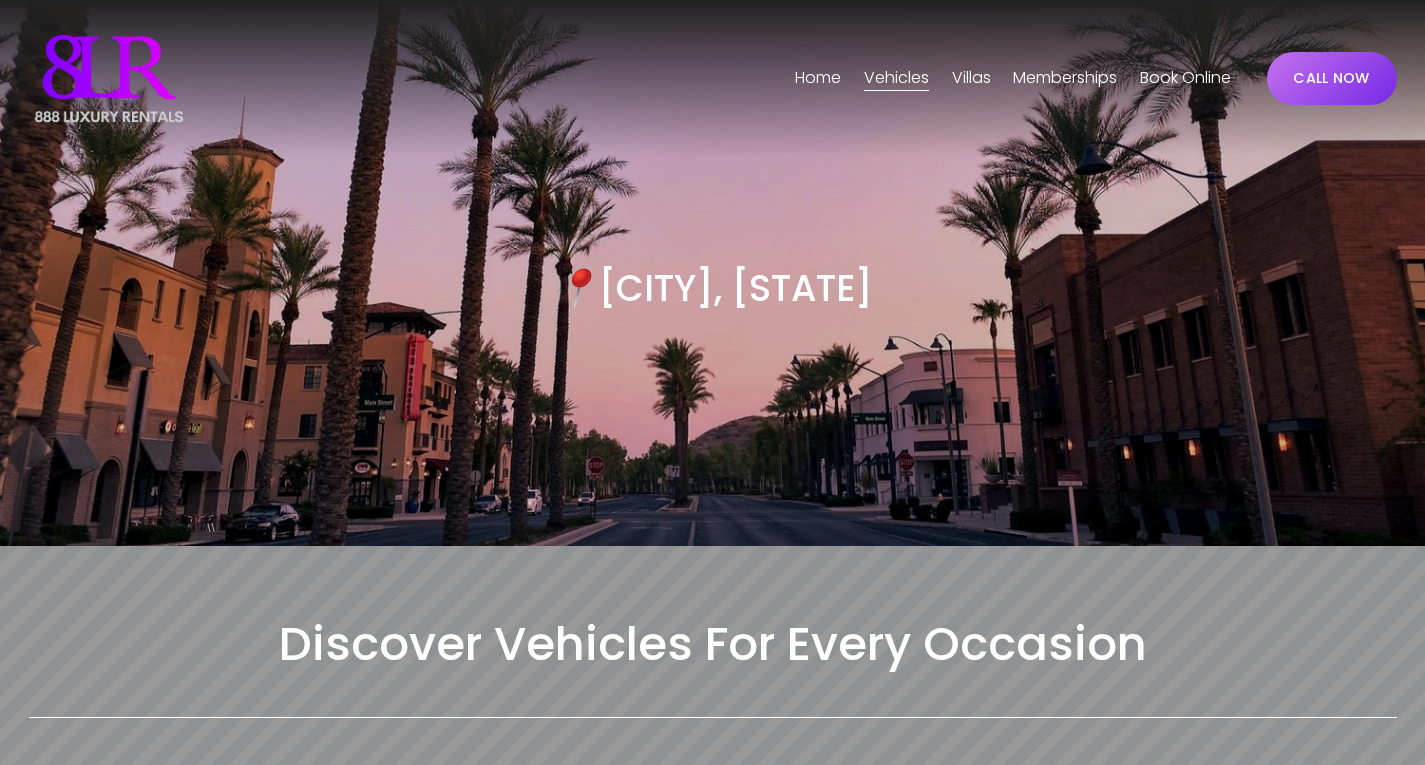 click on "Memberships" at bounding box center [1065, 79] 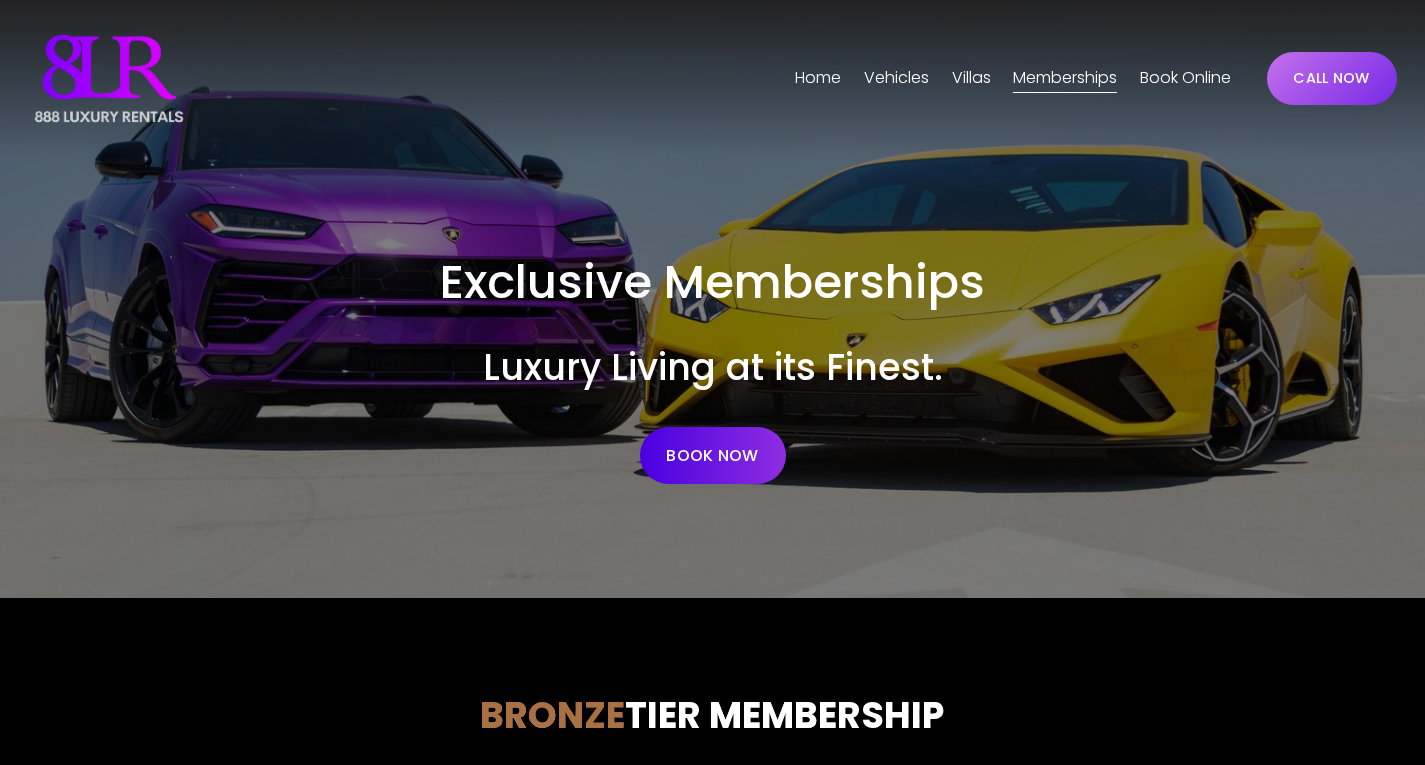scroll, scrollTop: 0, scrollLeft: 0, axis: both 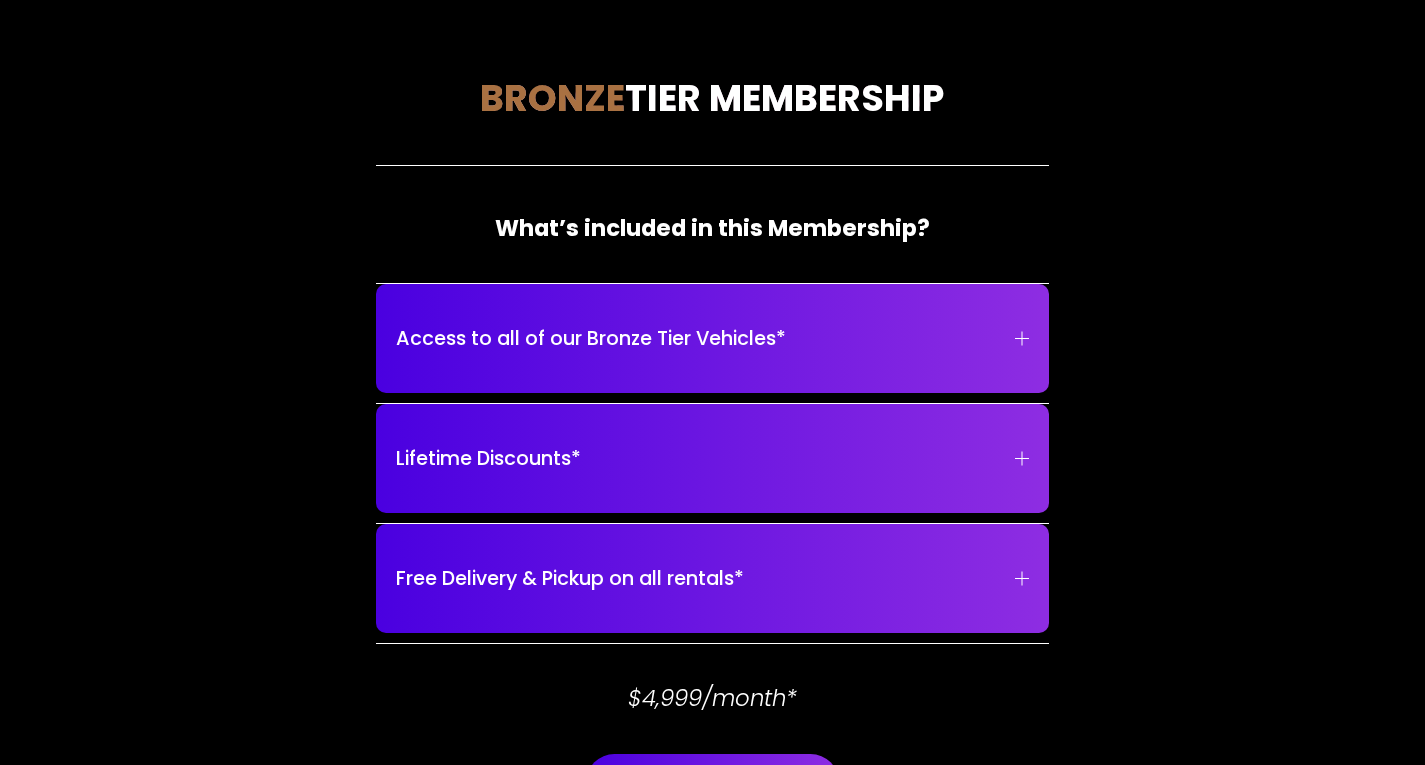 click on "Access to all of our Bronze Tier Vehicles*" at bounding box center (705, 338) 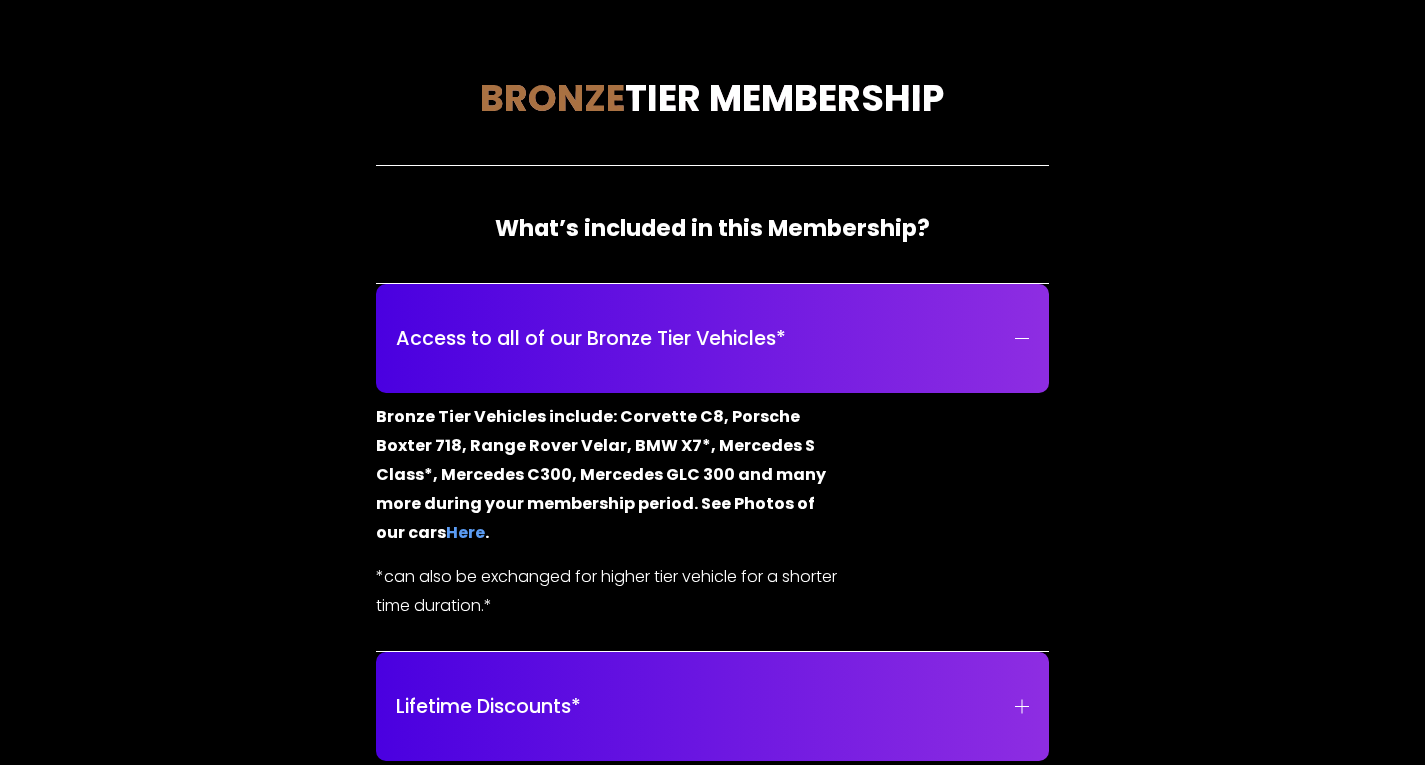 click on "Access to all of our Bronze Tier Vehicles*" at bounding box center (705, 338) 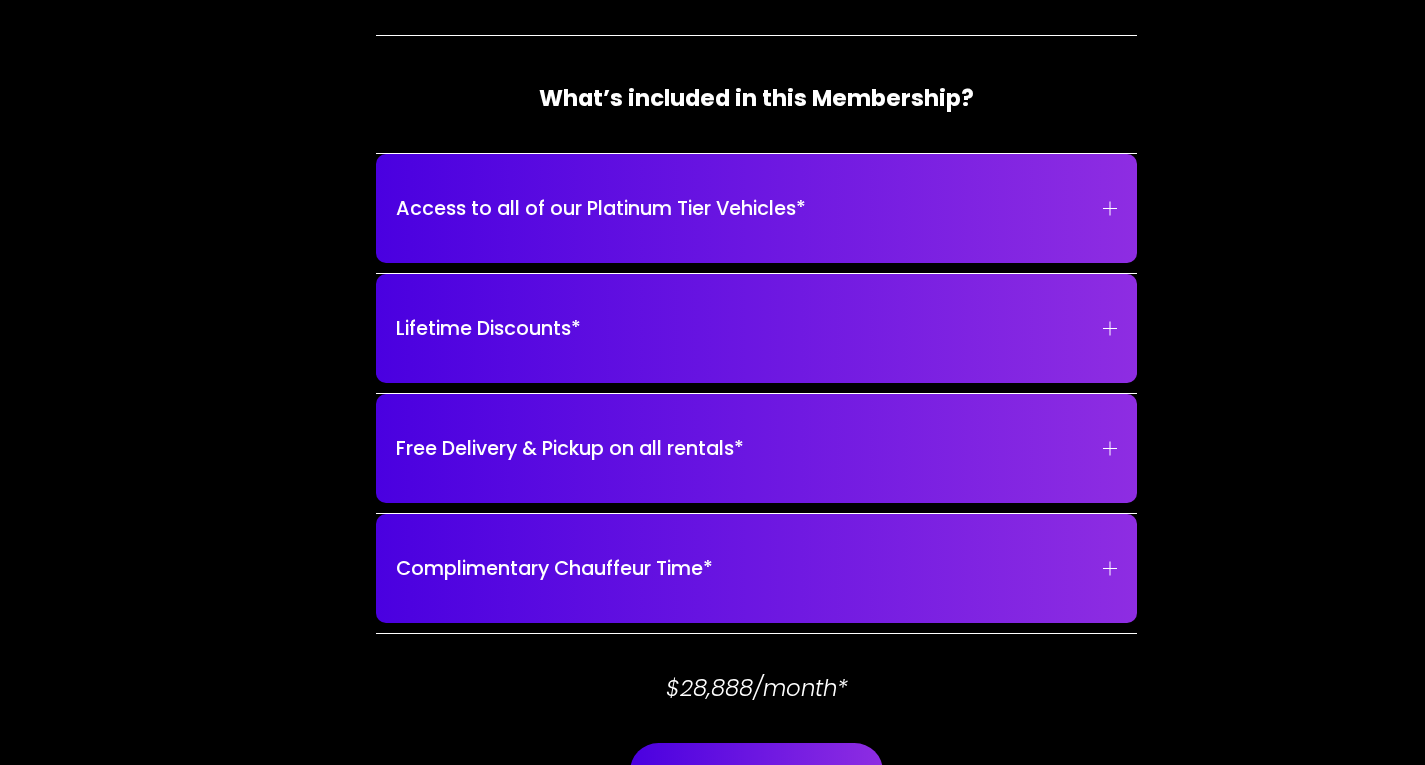scroll, scrollTop: 3683, scrollLeft: 0, axis: vertical 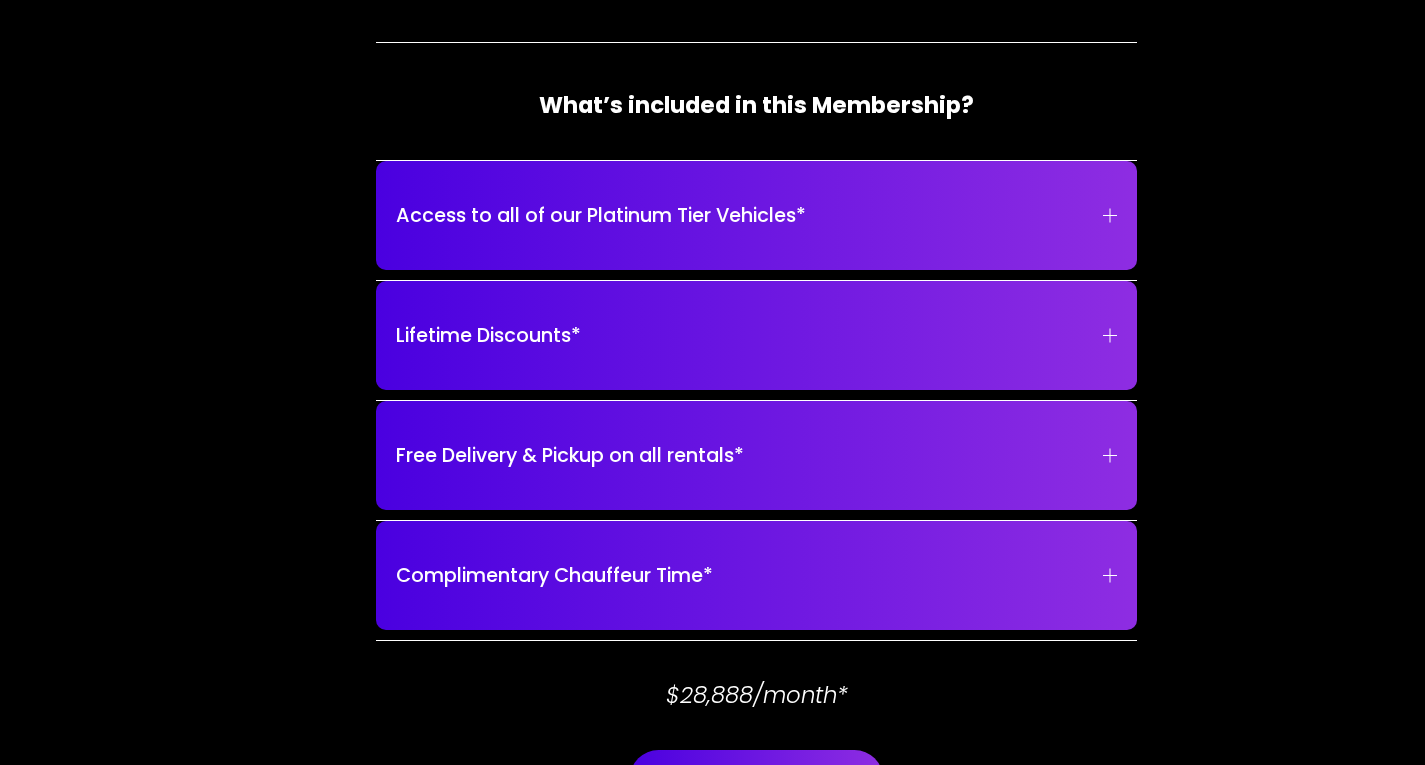 click on "Access to all of our Platinum Tier Vehicles*" at bounding box center [756, 215] 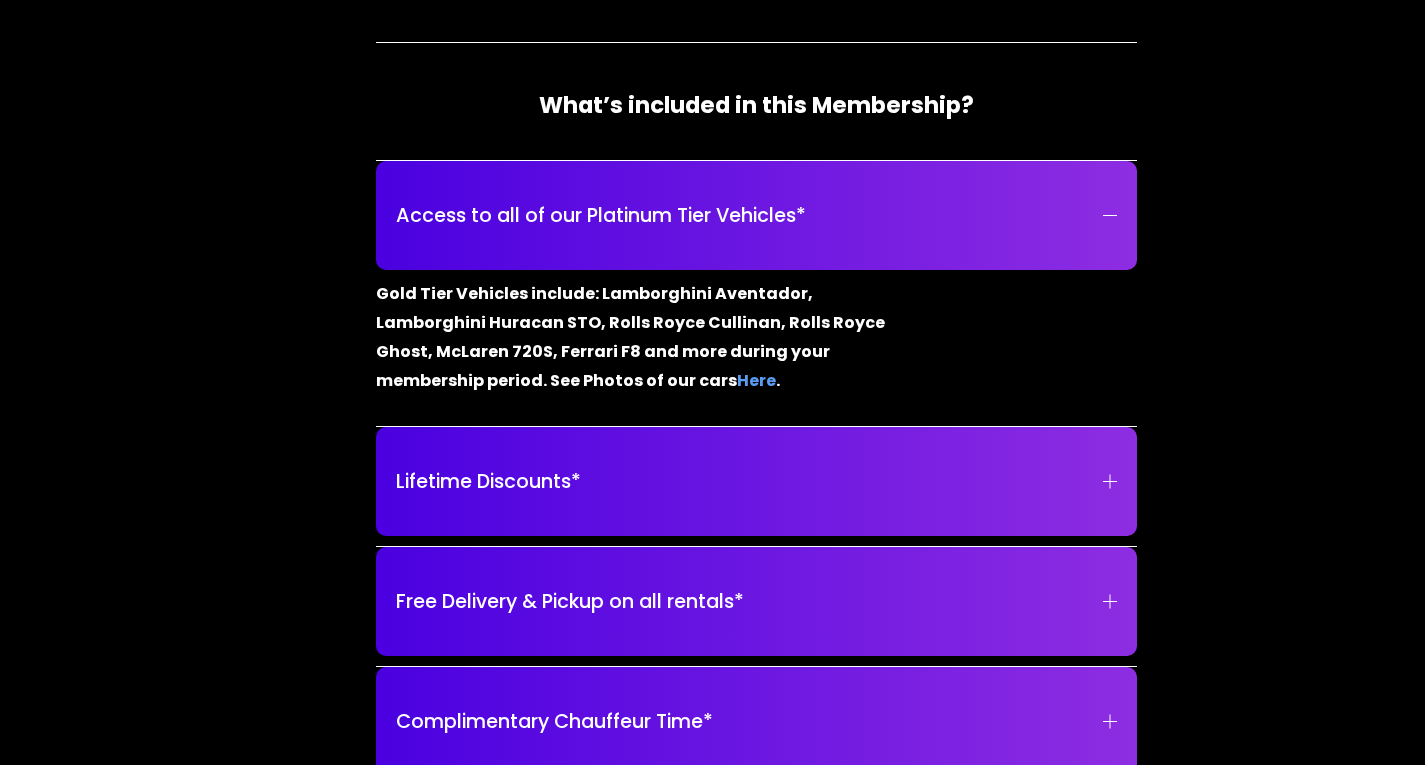 click on "Access to all of our Platinum Tier Vehicles*" at bounding box center (756, 215) 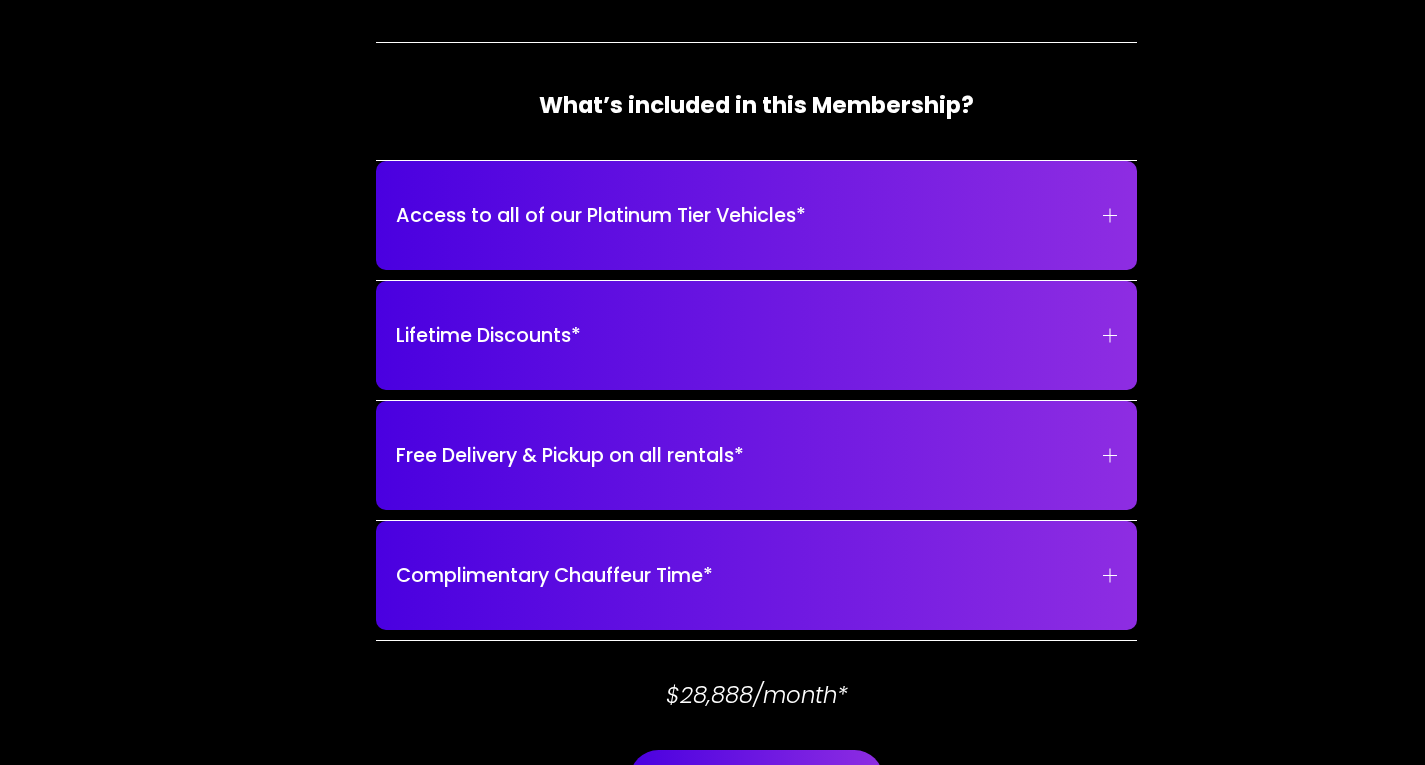 click on "Lifetime Discounts*" at bounding box center [756, 335] 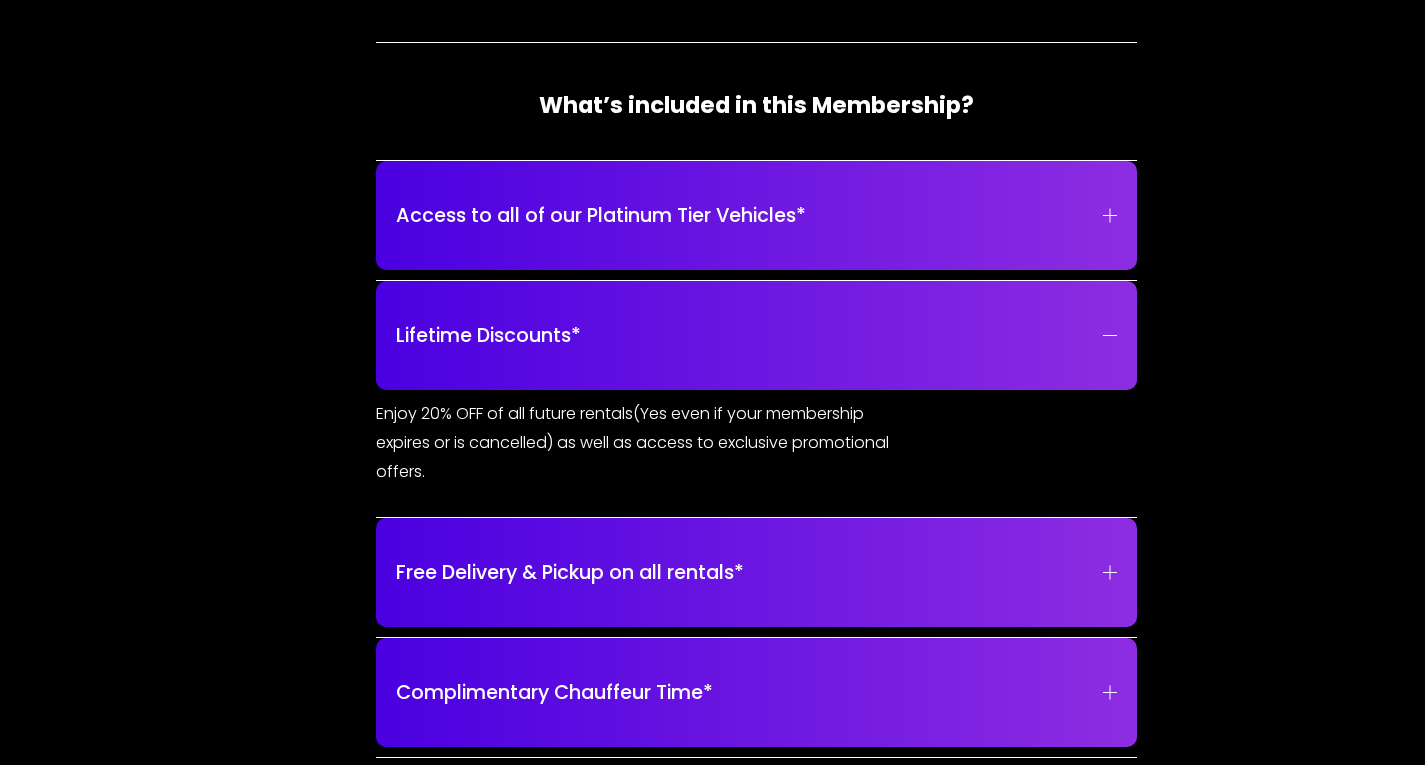 click on "Lifetime Discounts*" at bounding box center [756, 335] 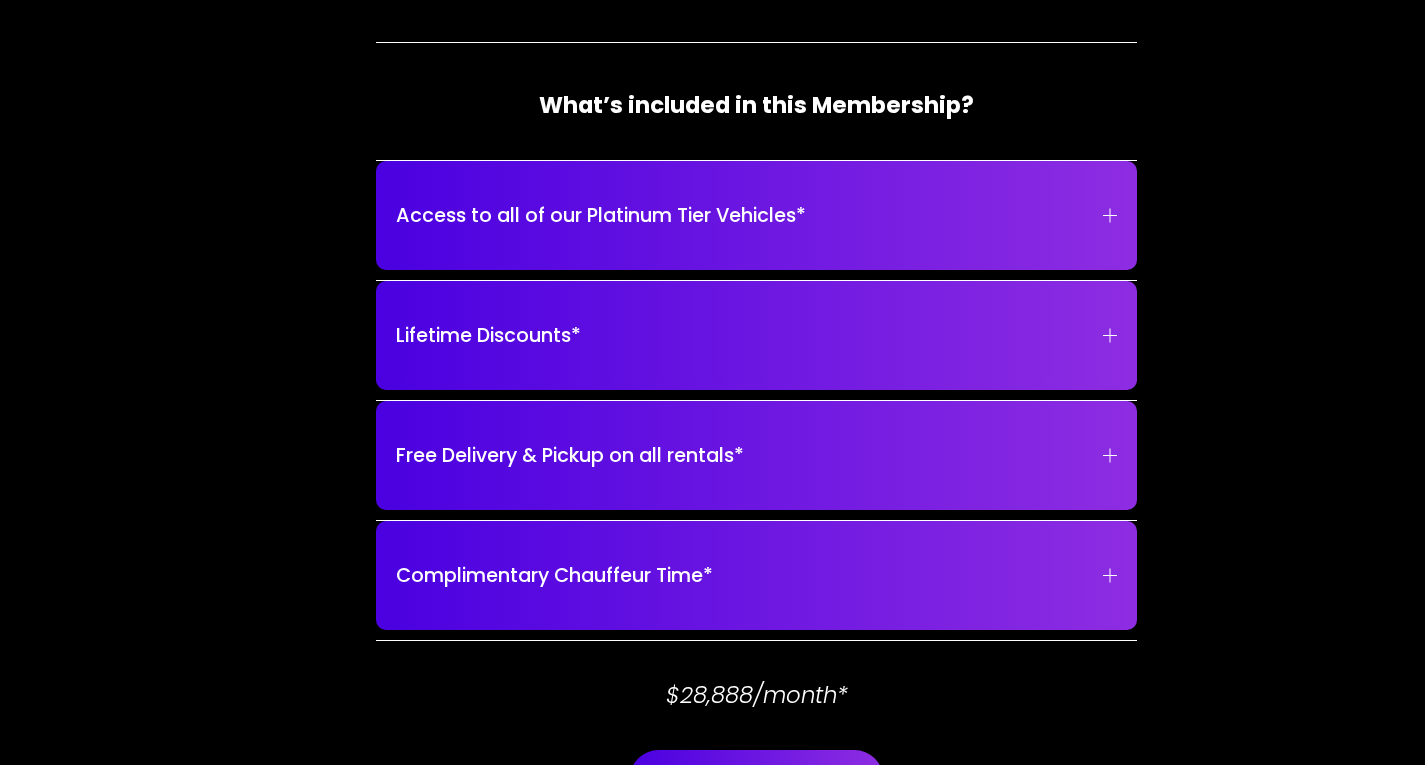 click on "Free Delivery & Pickup on all rentals*" at bounding box center (756, 455) 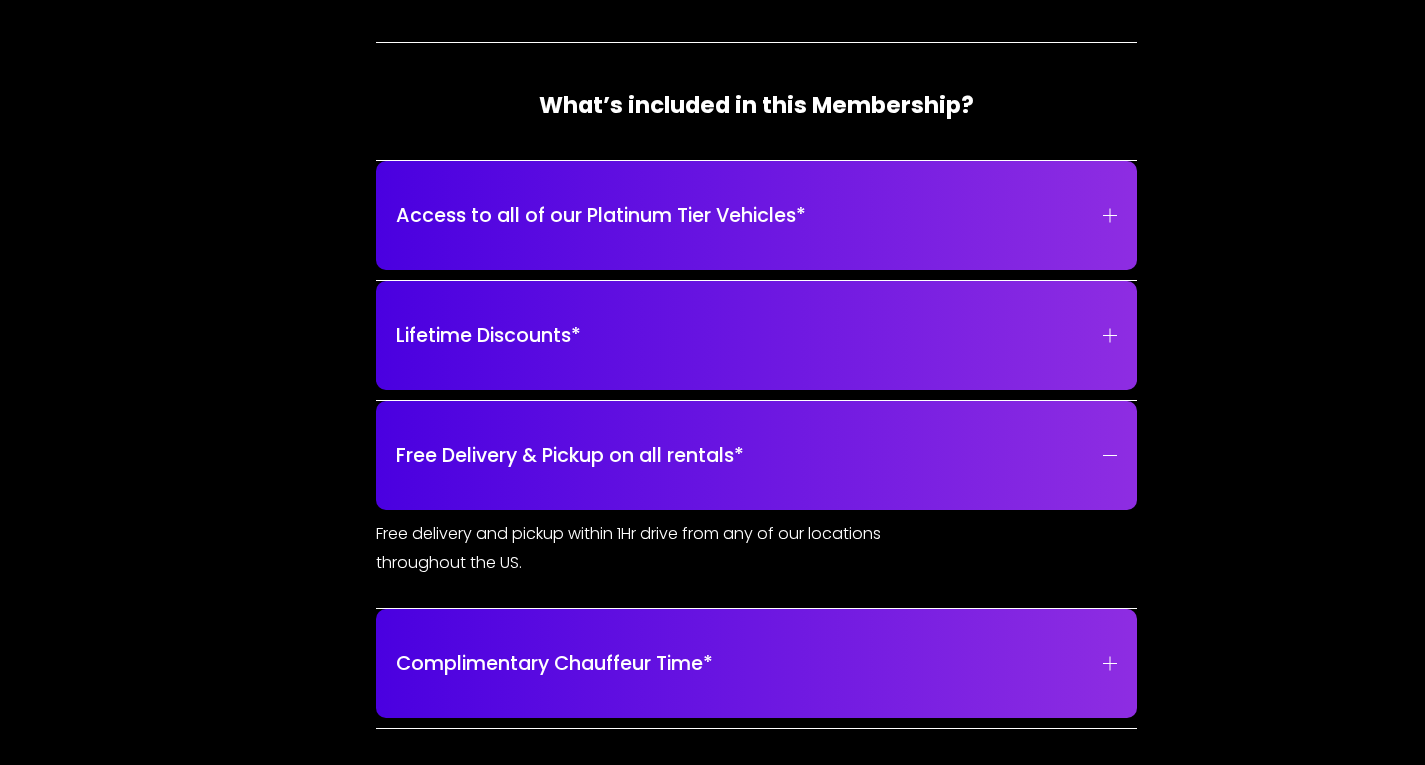 click on "Free Delivery & Pickup on all rentals*" at bounding box center (756, 455) 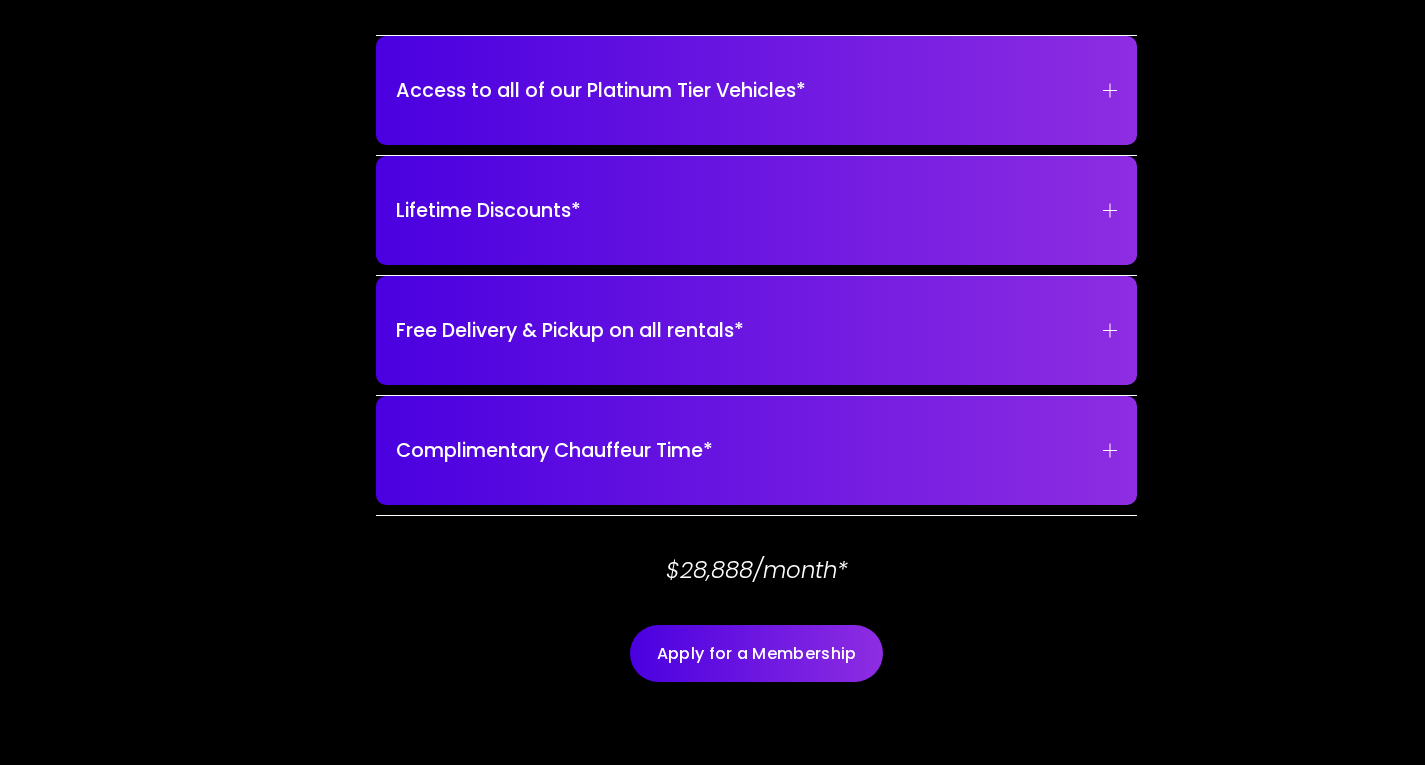 scroll, scrollTop: 3810, scrollLeft: 0, axis: vertical 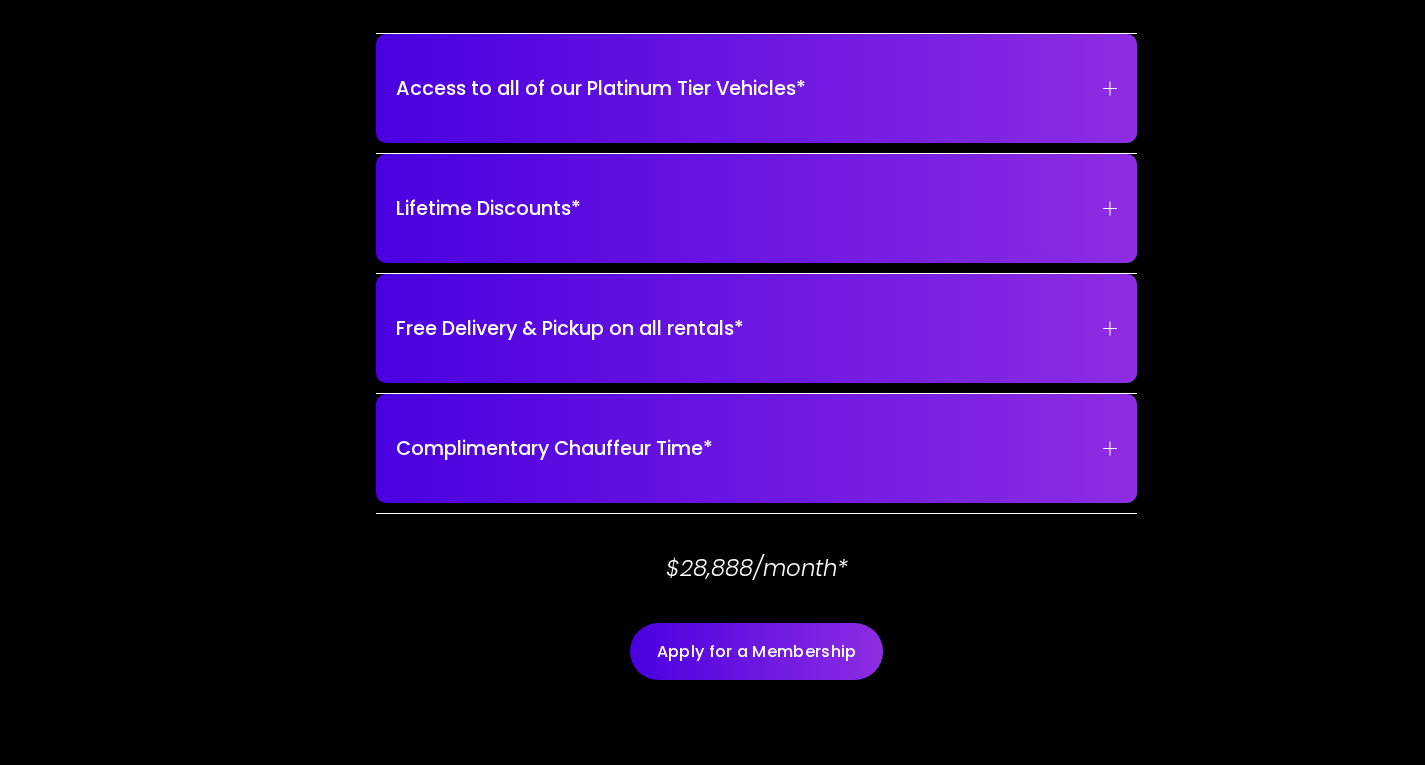 click on "Complimentary Chauffeur Time*" at bounding box center [756, 448] 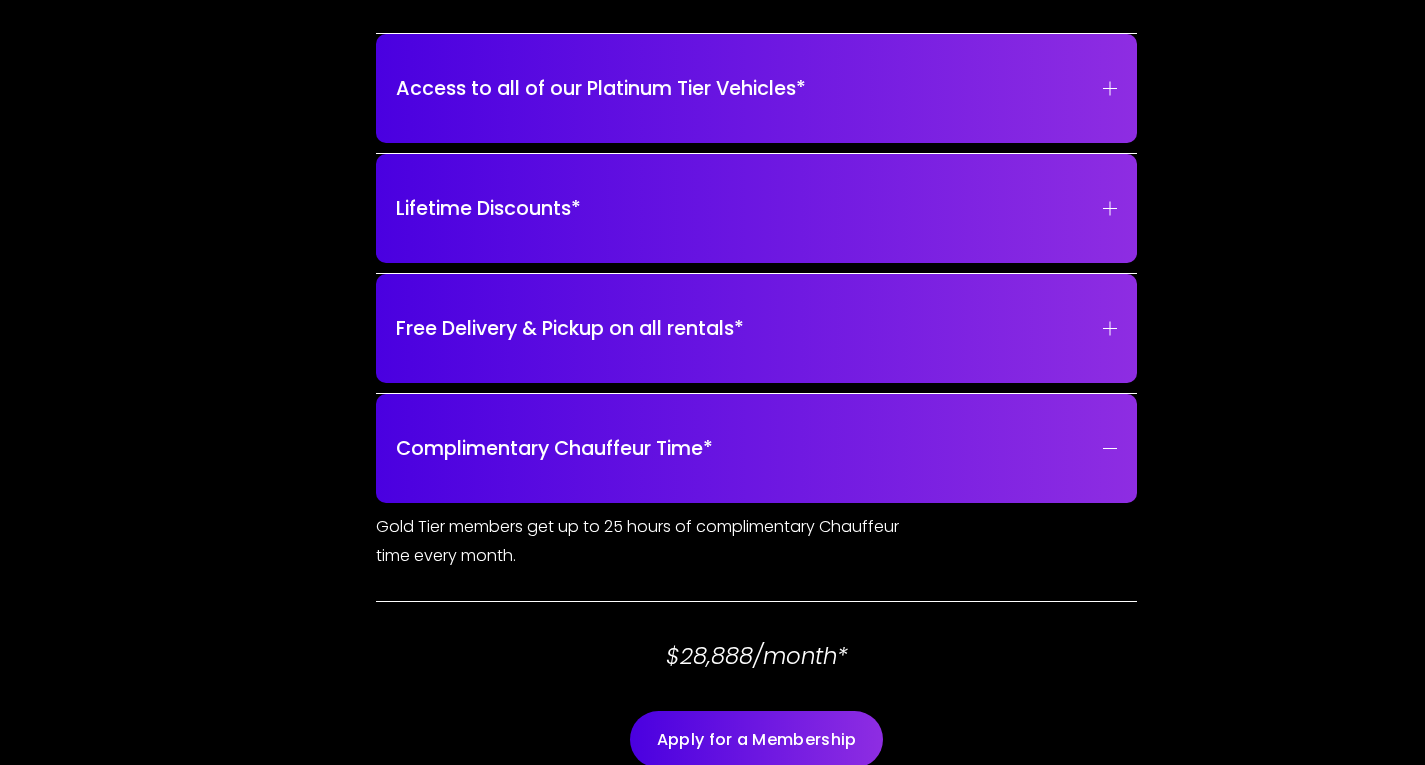 click on "Complimentary Chauffeur Time*" at bounding box center [756, 448] 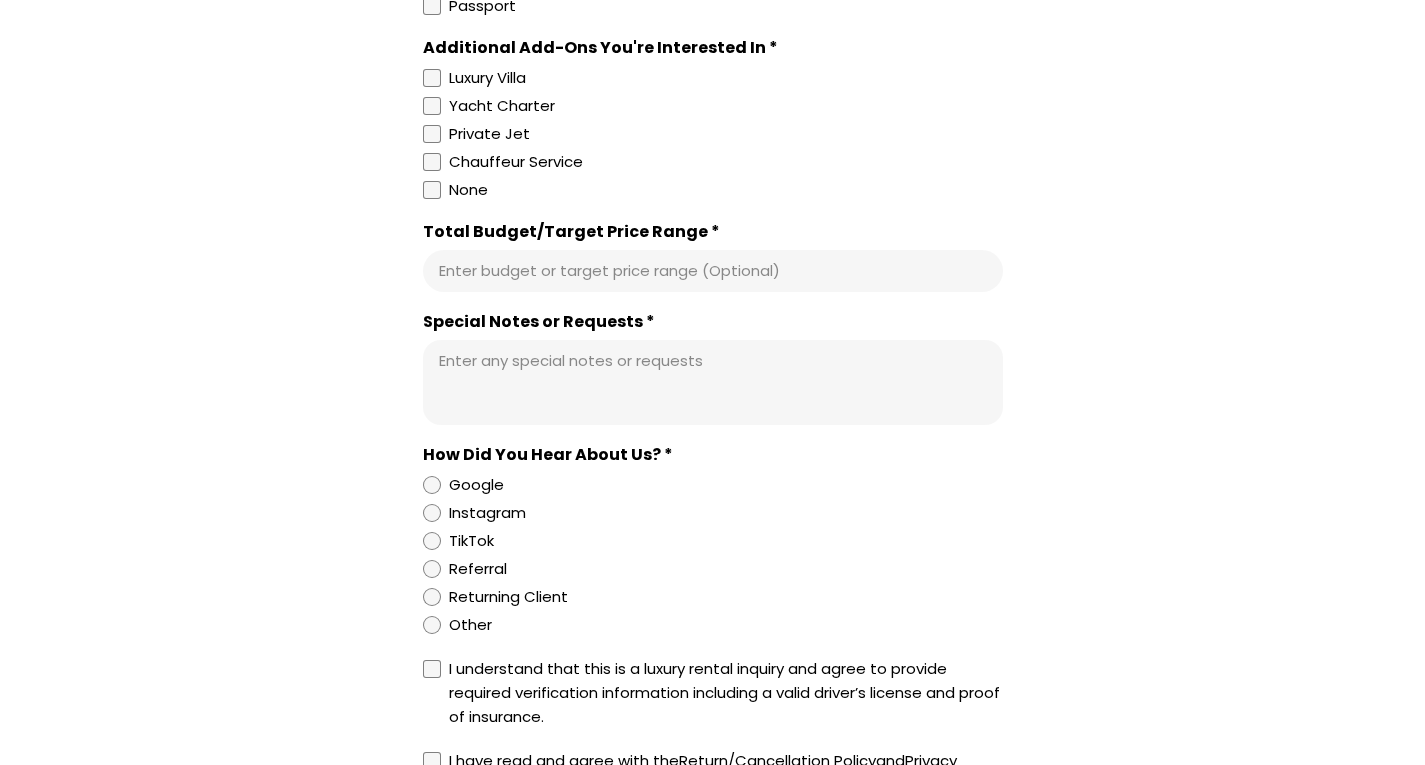 scroll, scrollTop: 6626, scrollLeft: 0, axis: vertical 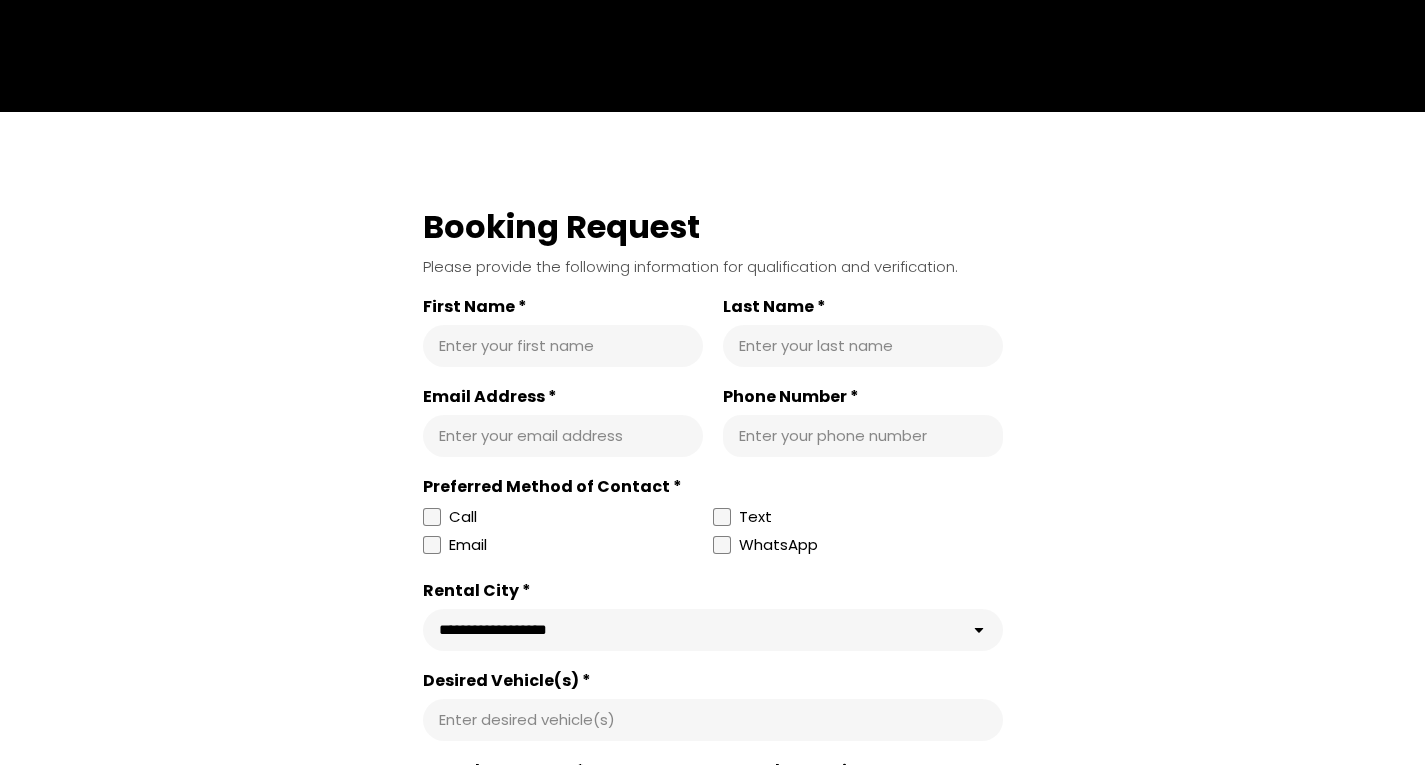 type 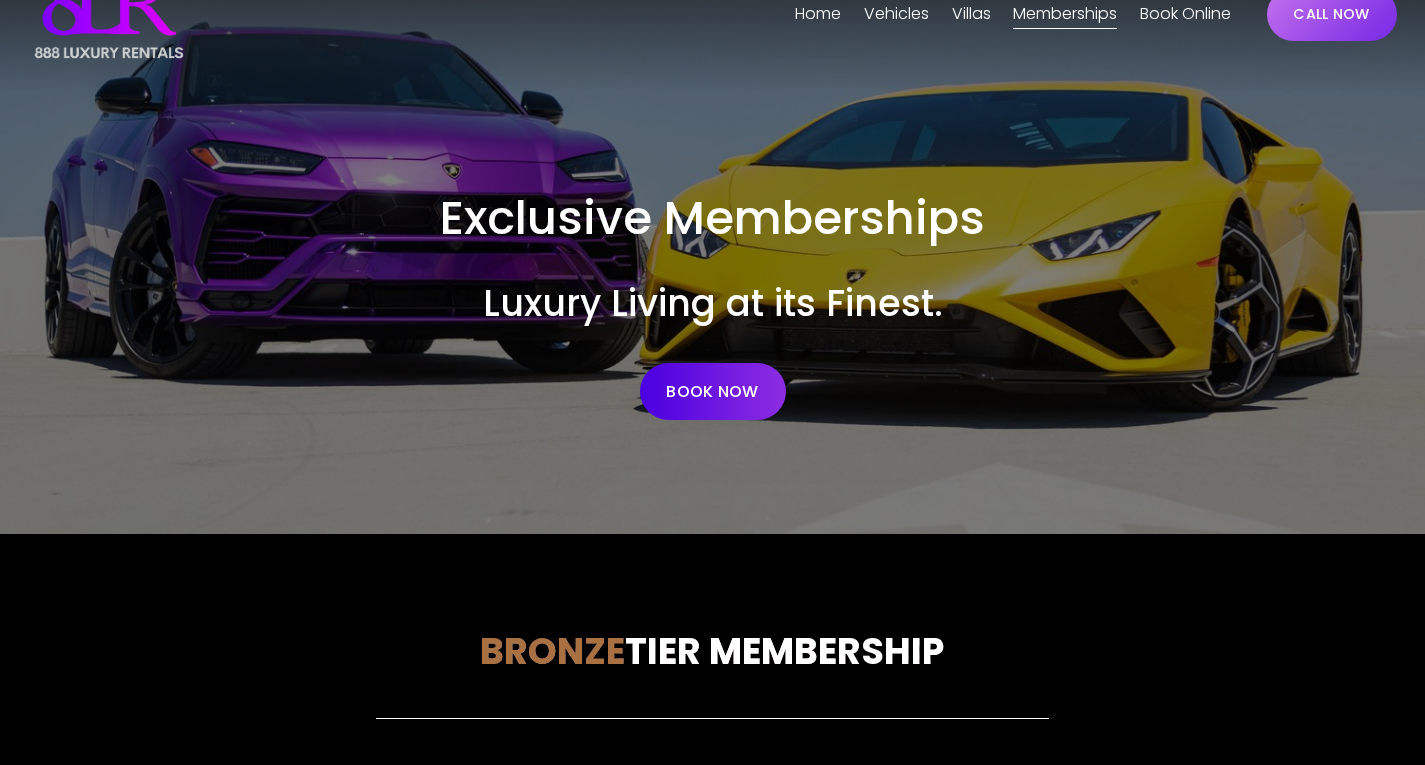 scroll, scrollTop: 0, scrollLeft: 0, axis: both 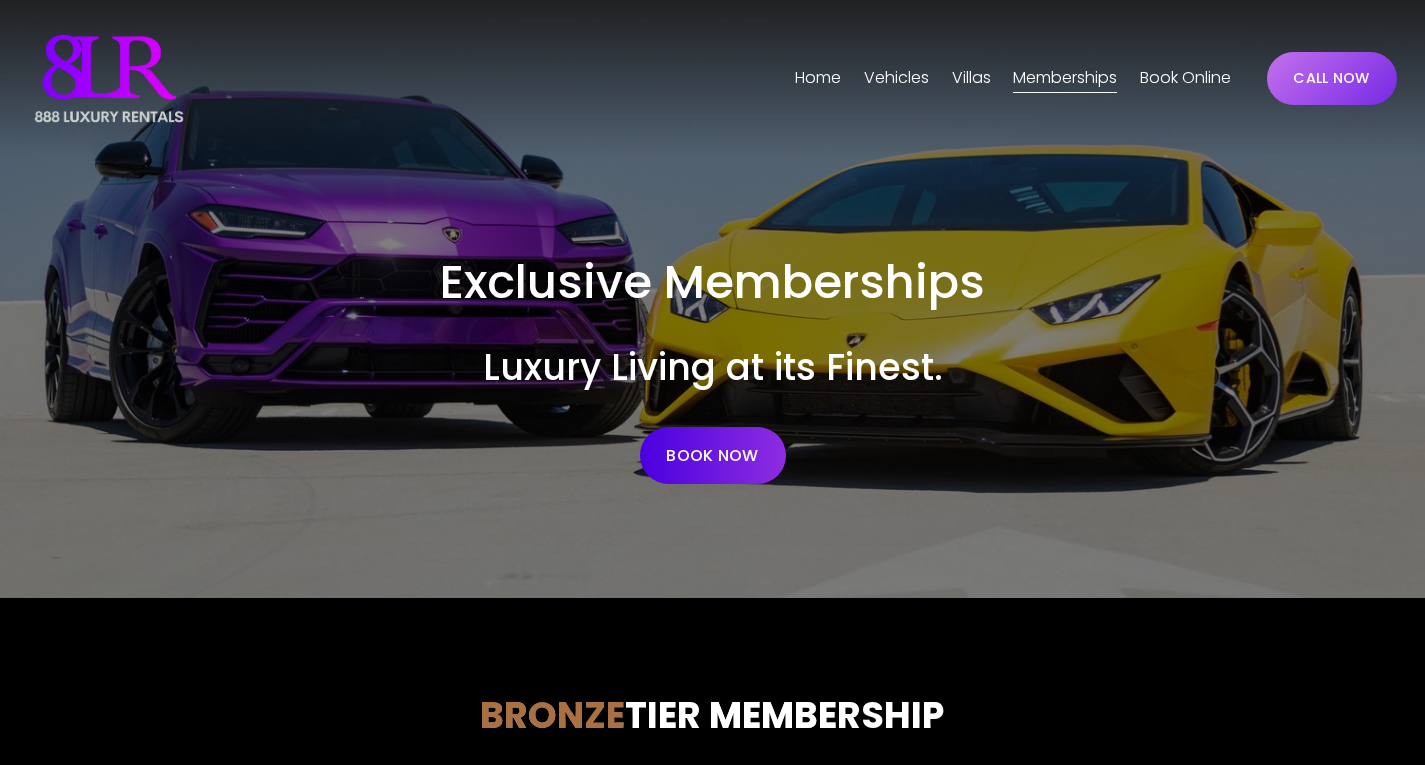 click on "Phoenix" at bounding box center (0, 0) 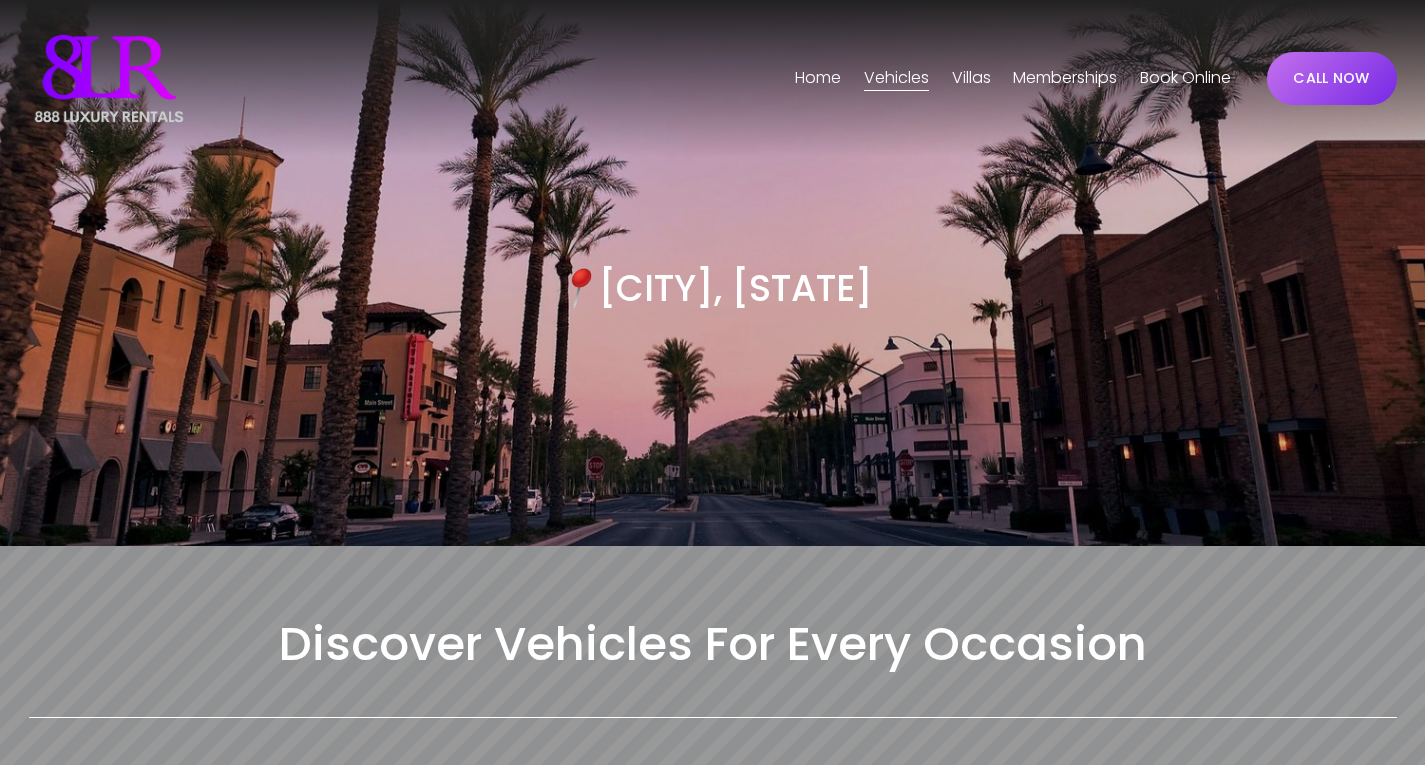 scroll, scrollTop: 197, scrollLeft: 0, axis: vertical 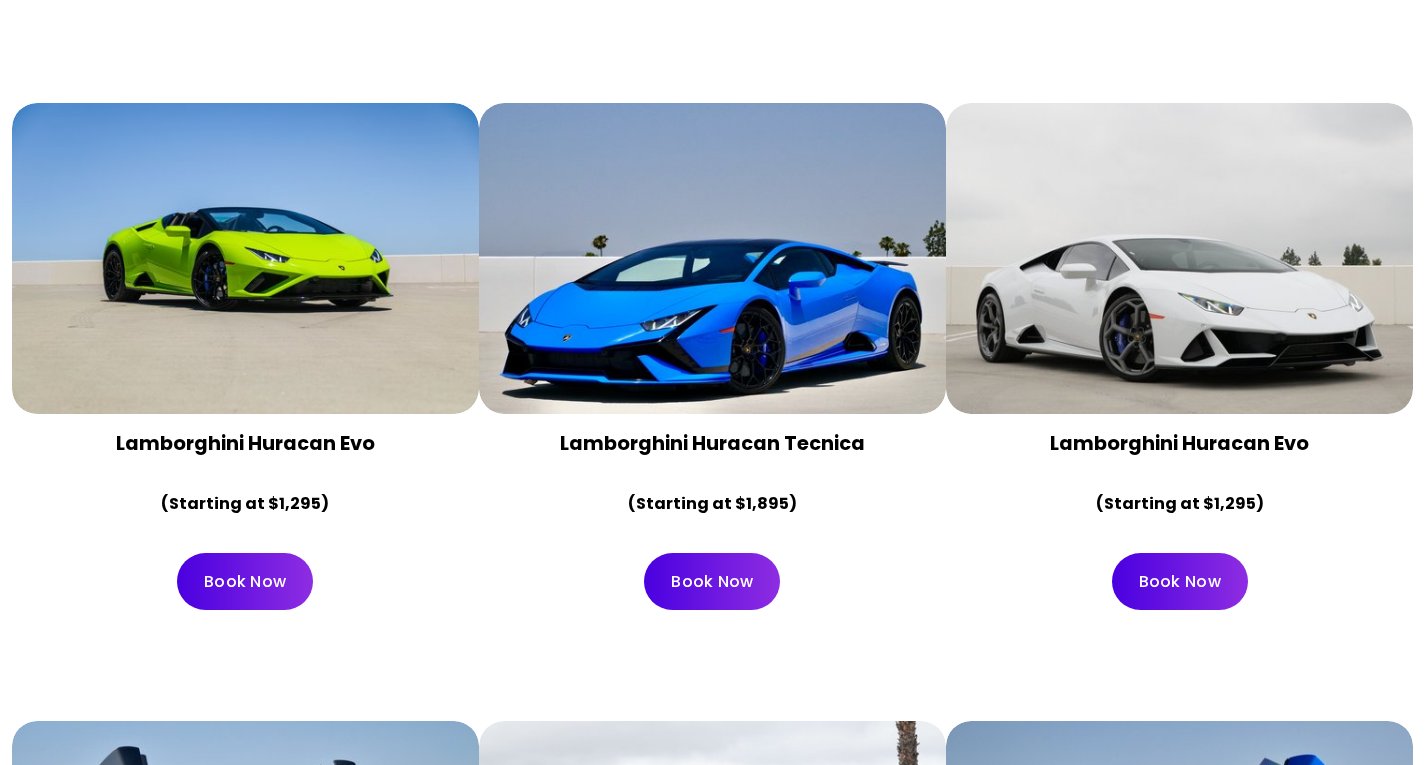click on "Lamborghini Huracan Tecnica (Starting at $1,895)" at bounding box center [712, 475] 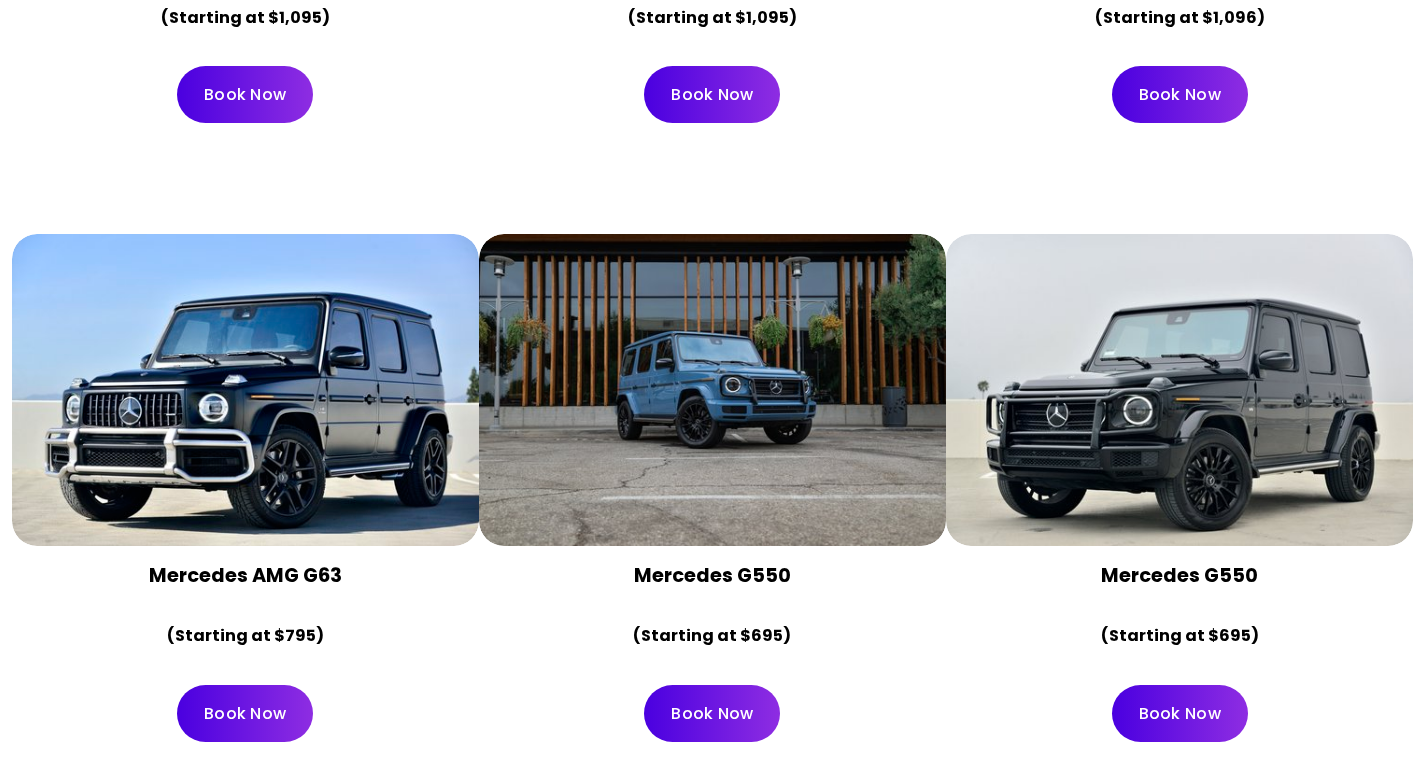scroll, scrollTop: 5181, scrollLeft: 0, axis: vertical 